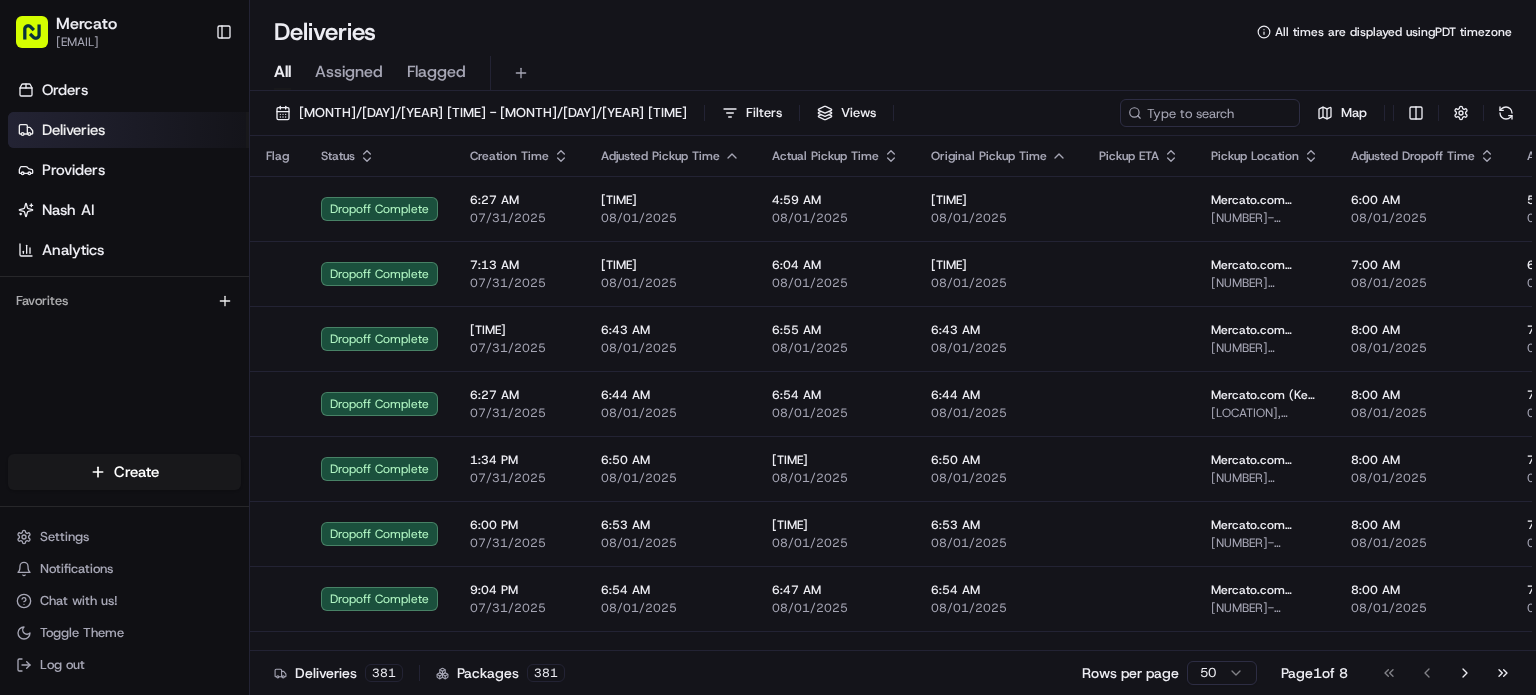 scroll, scrollTop: 0, scrollLeft: 0, axis: both 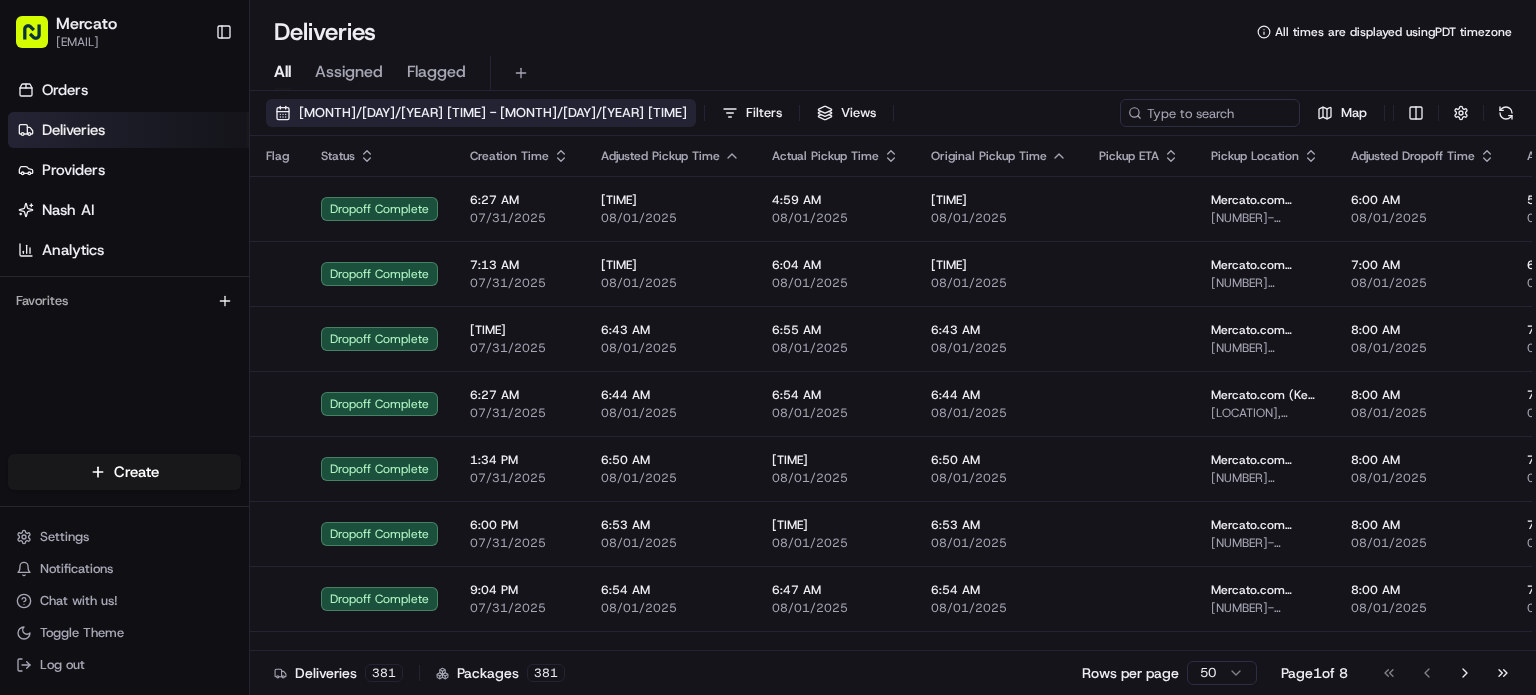 click on "[MONTH]/[DAY]/[YEAR] [TIME] - [MONTH]/[DAY]/[YEAR] [TIME]" at bounding box center (481, 113) 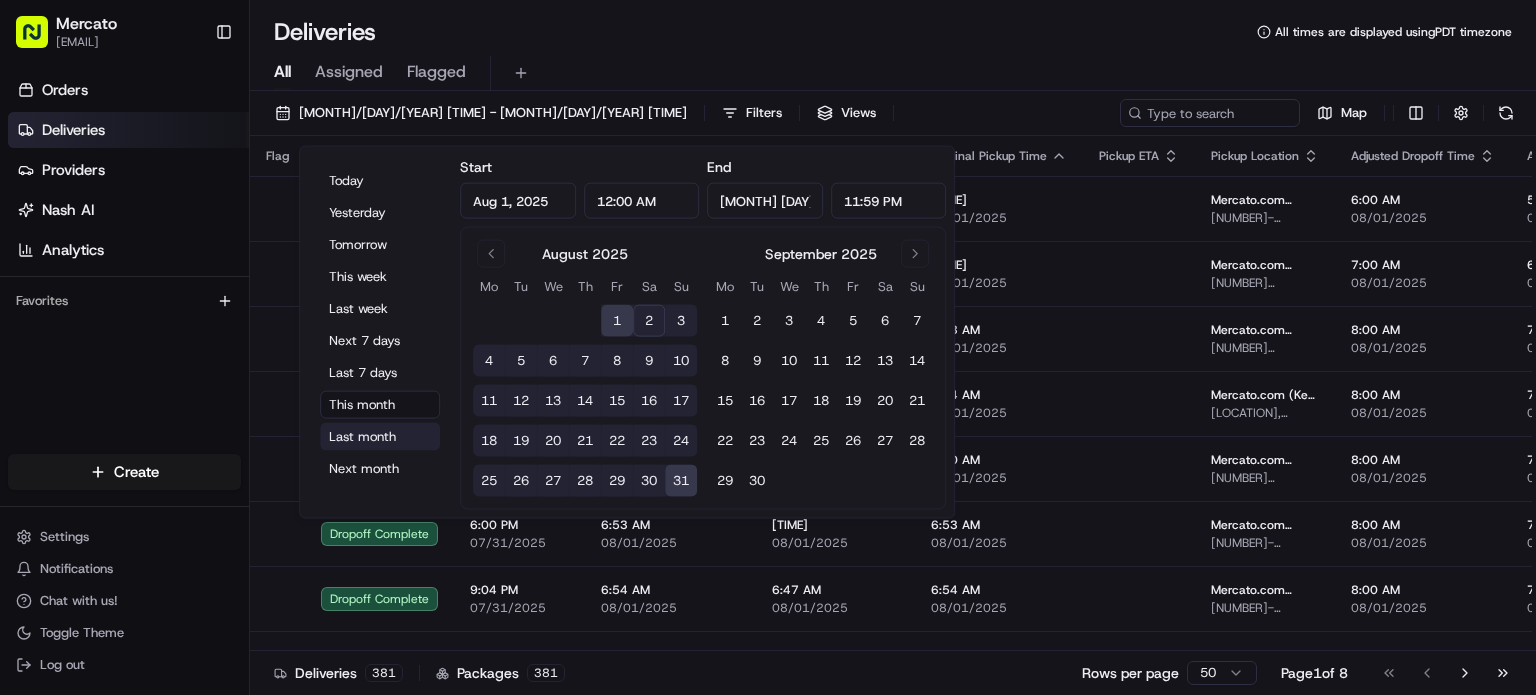 click on "Last month" at bounding box center (380, 437) 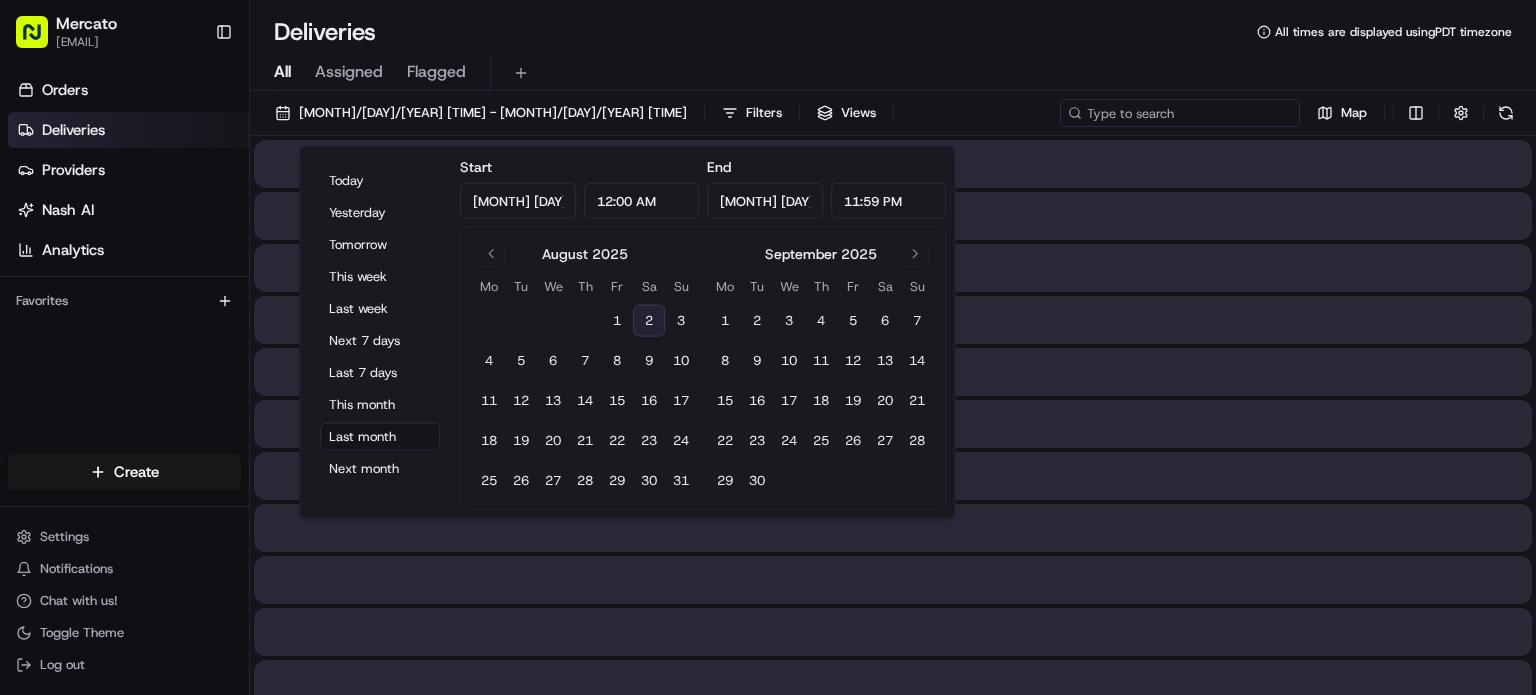 click at bounding box center (1180, 113) 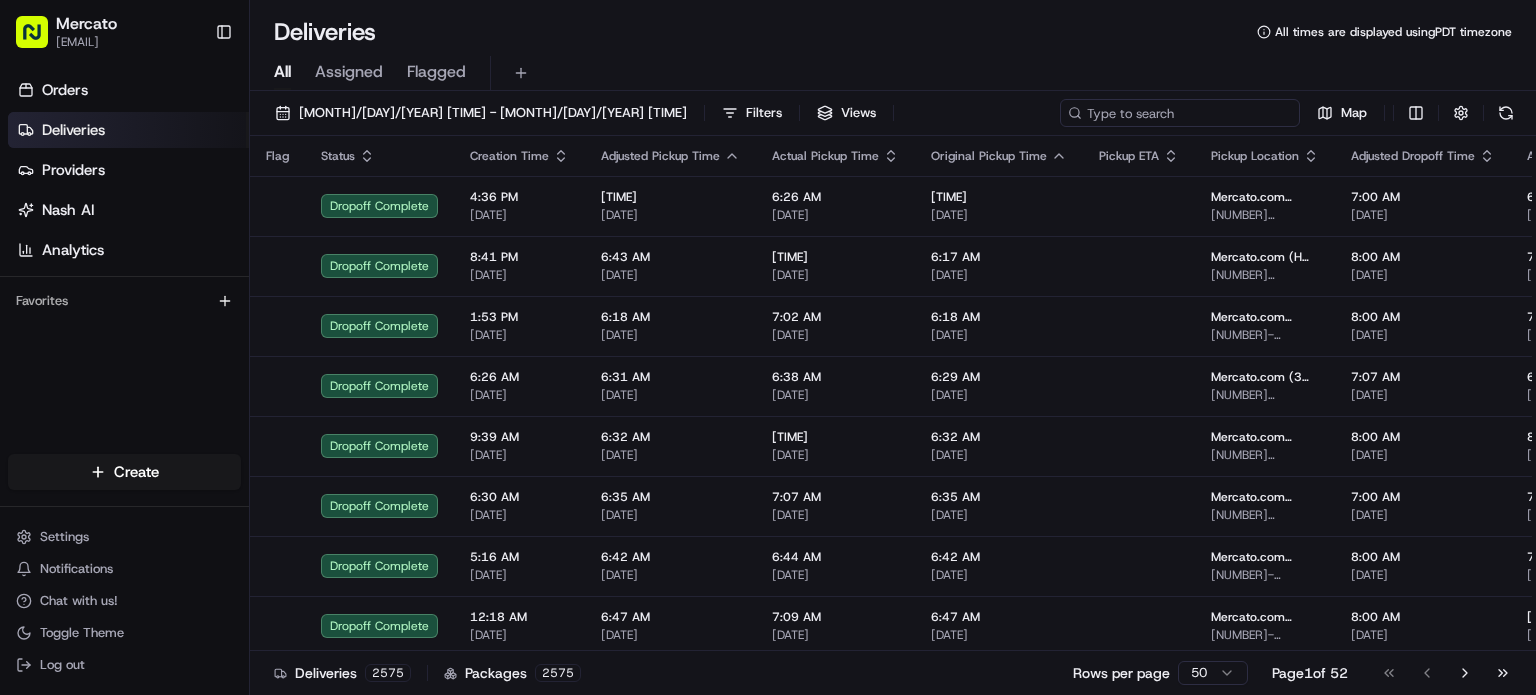 paste on "job_krzcvRcQ6uuUBPSriSeQgq" 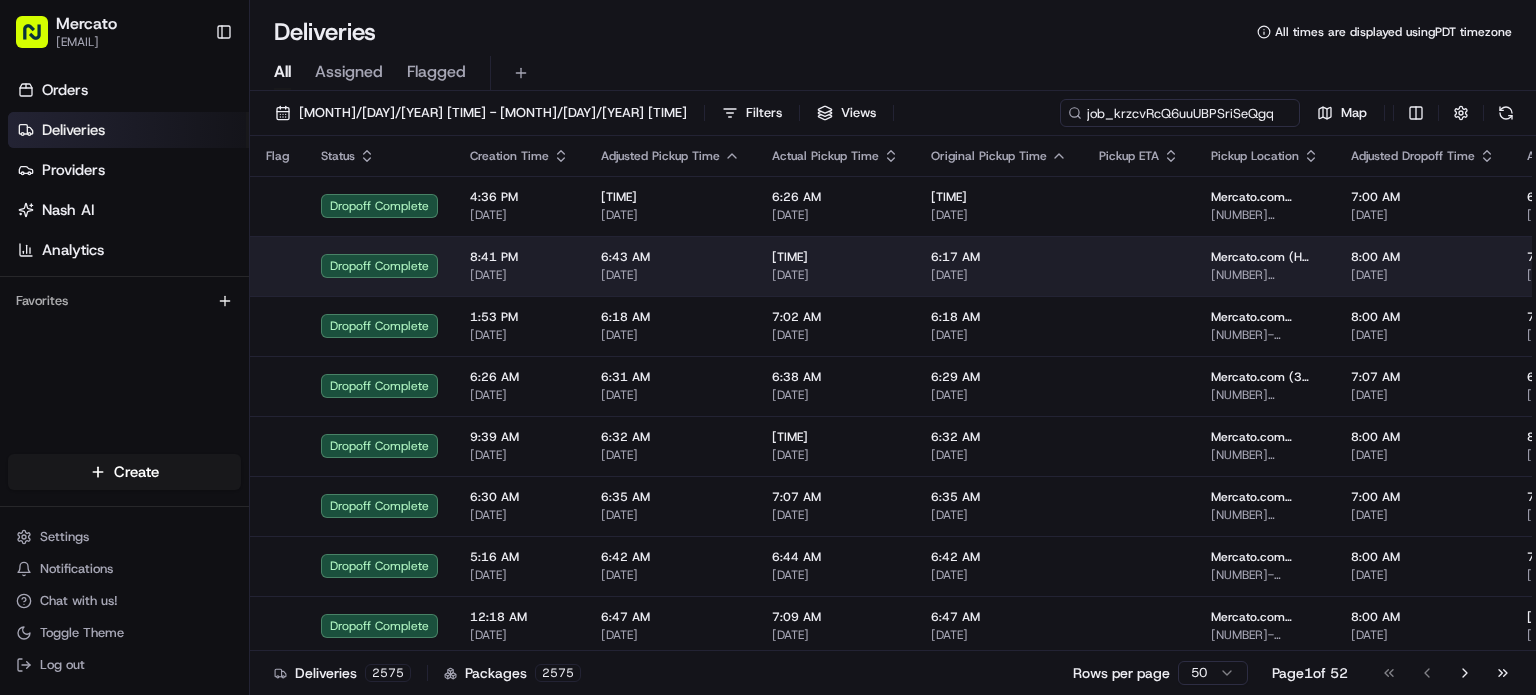 scroll, scrollTop: 0, scrollLeft: 22, axis: horizontal 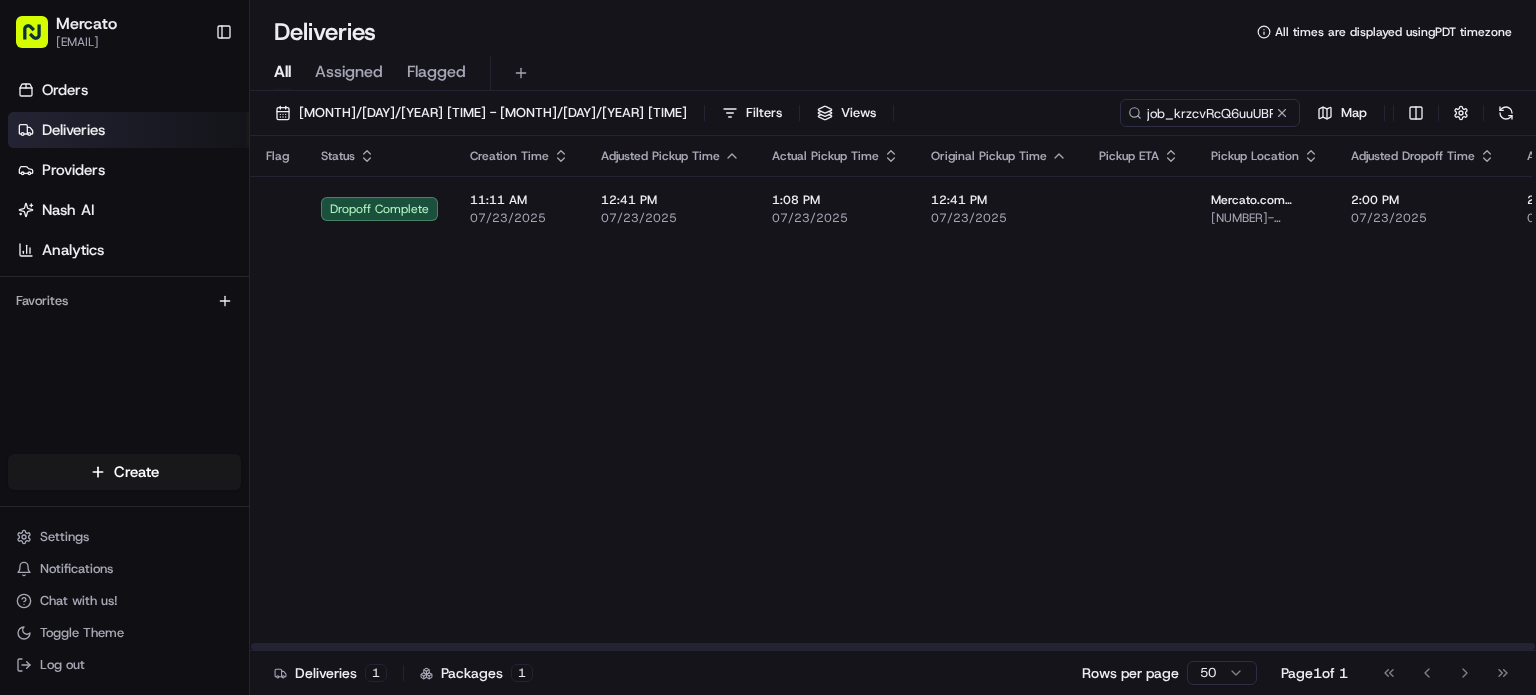 click on "[TIME] [TIME]" at bounding box center [835, 208] 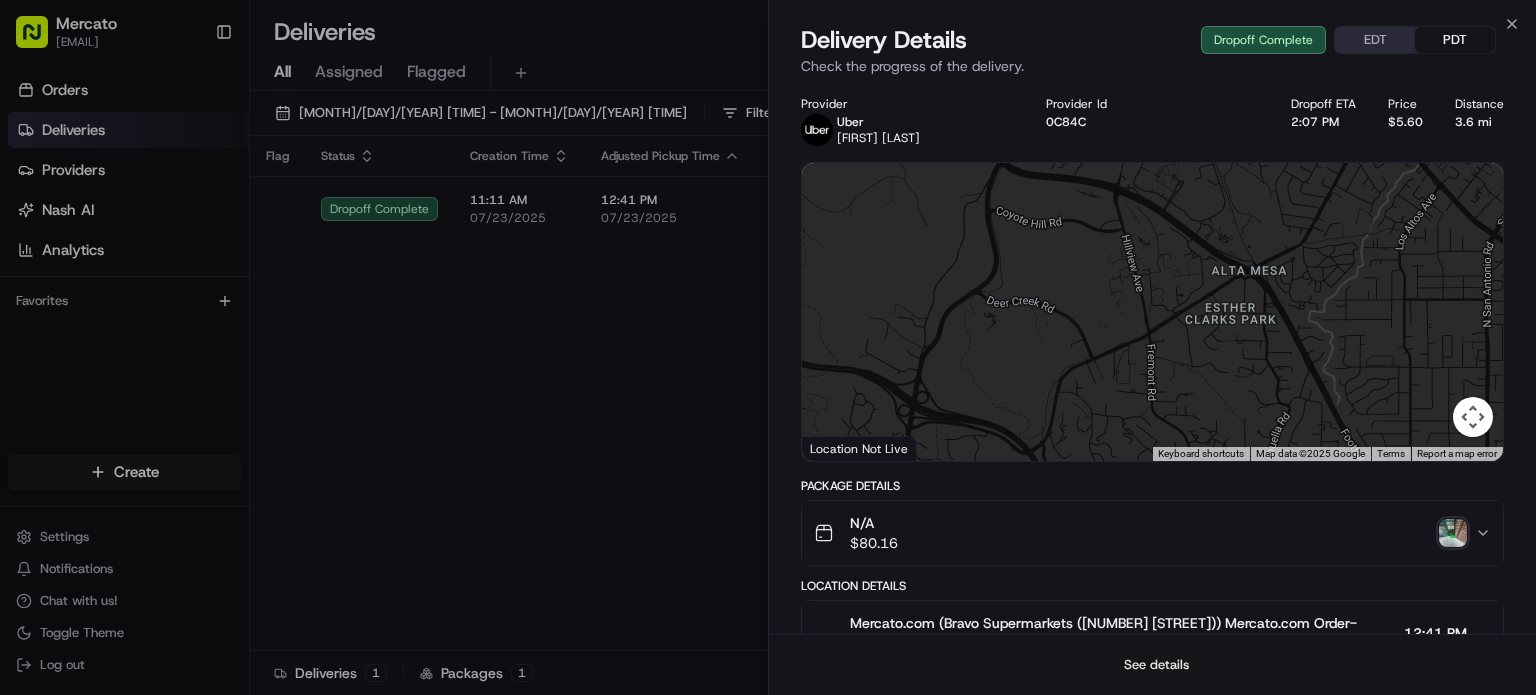 click on "See details" at bounding box center [1156, 665] 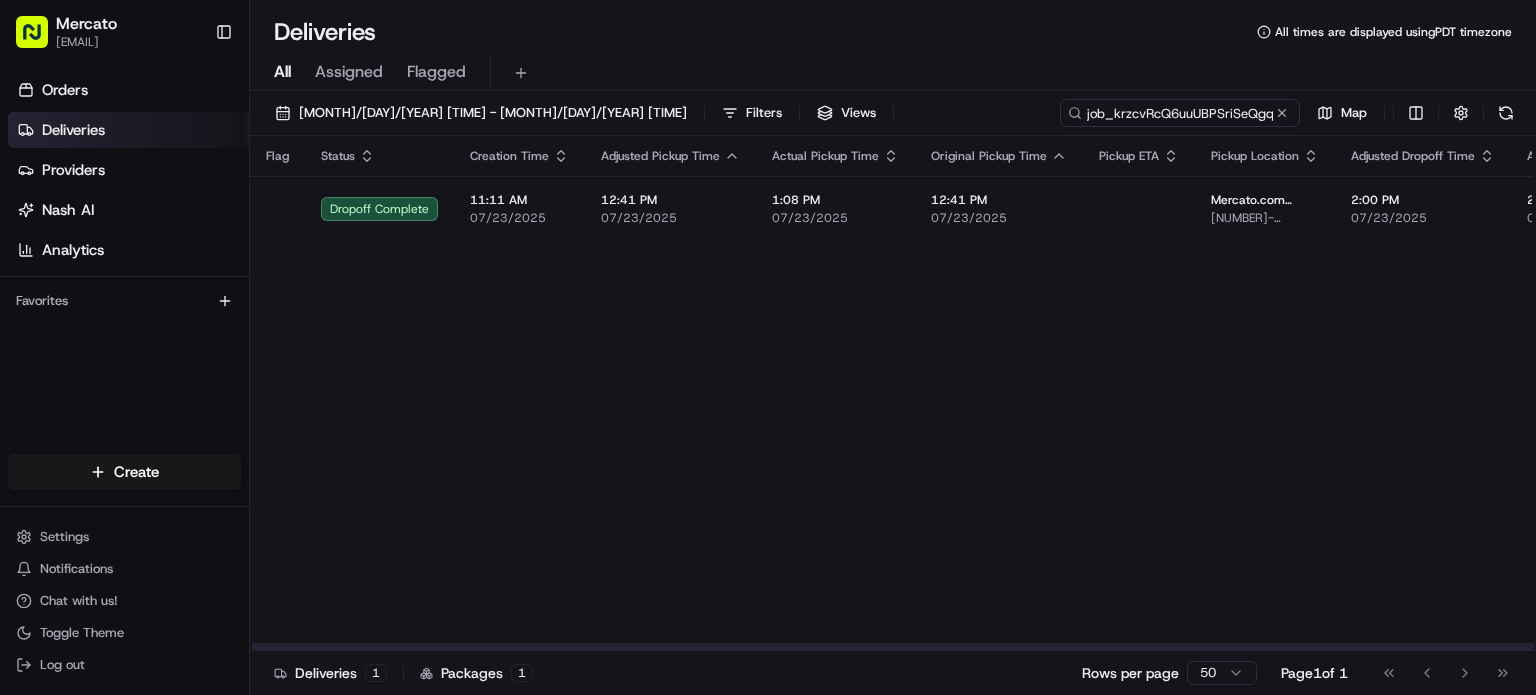 click on "job_krzcvRcQ6uuUBPSriSeQgq" at bounding box center [1180, 113] 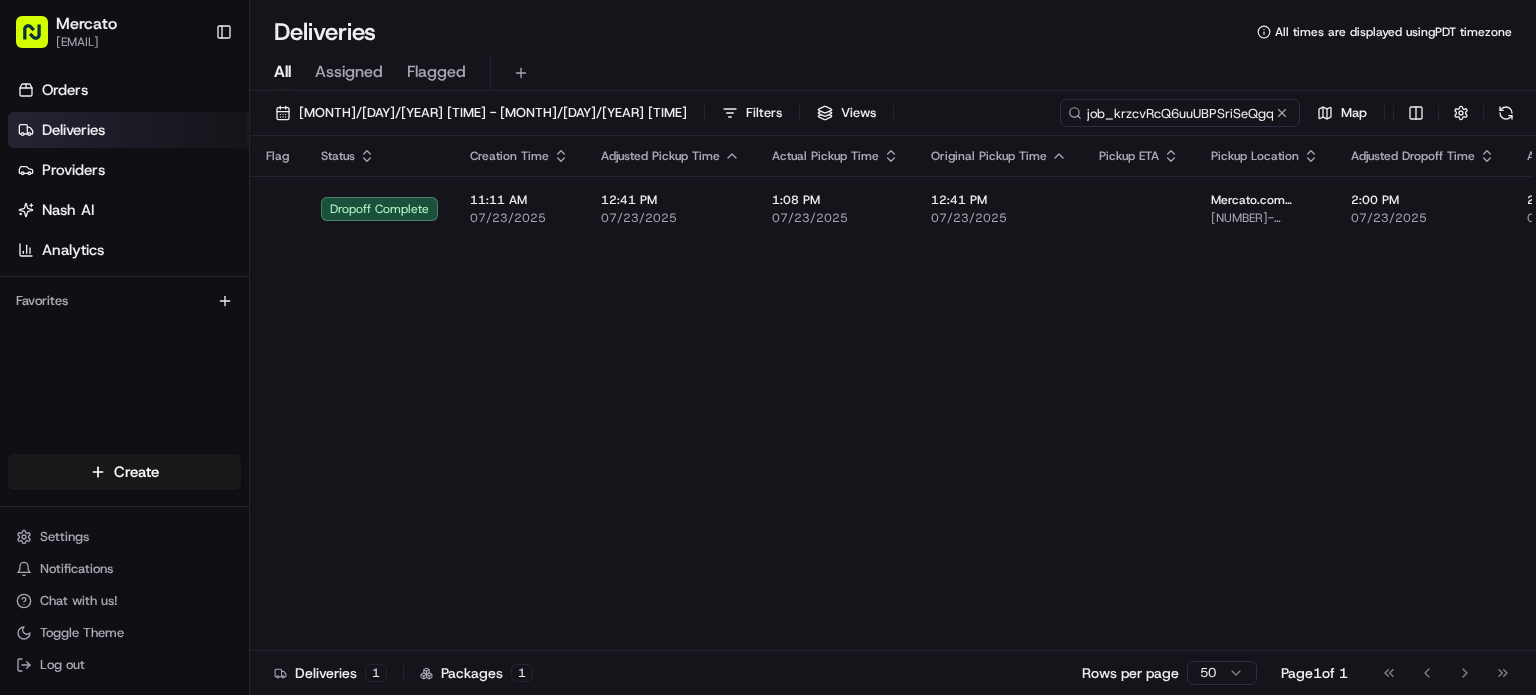 paste on "UdLULff8uPRKkDDCQAhGu8" 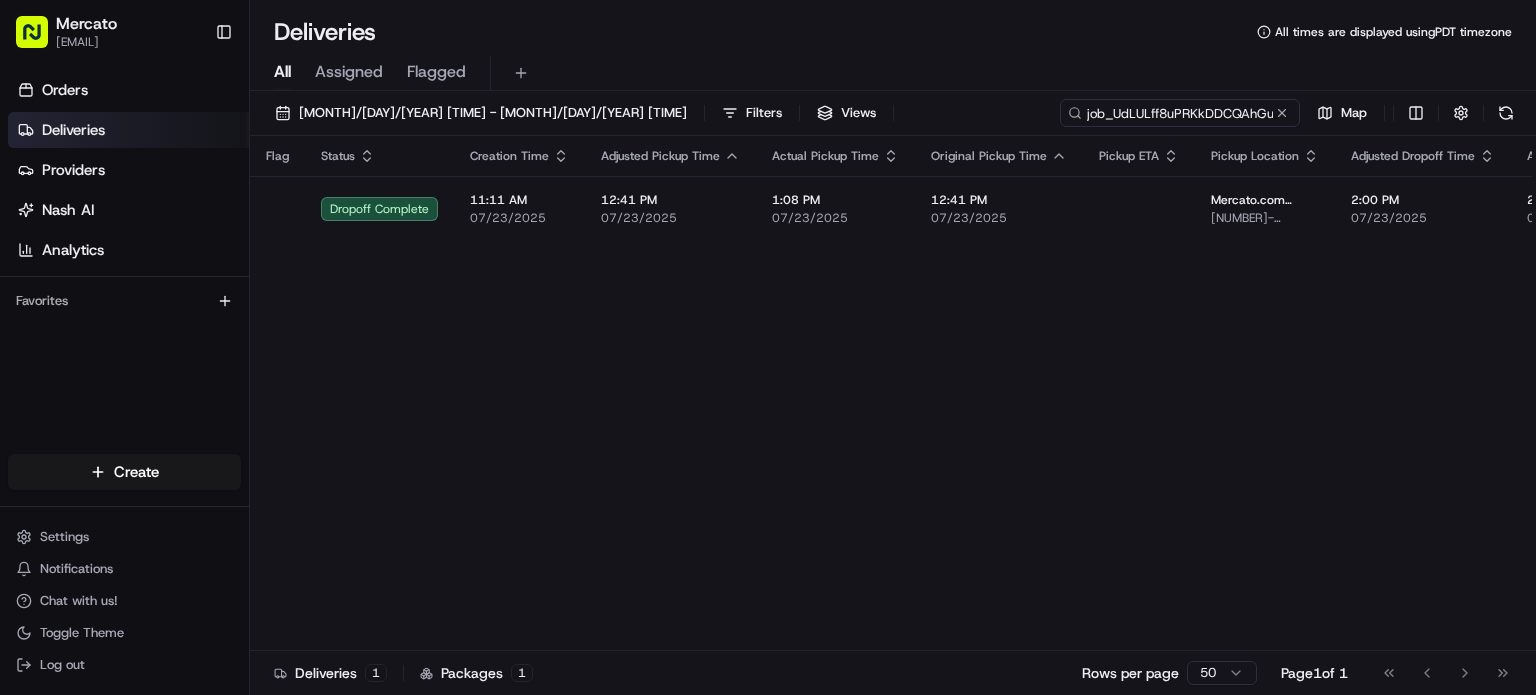 scroll, scrollTop: 0, scrollLeft: 34, axis: horizontal 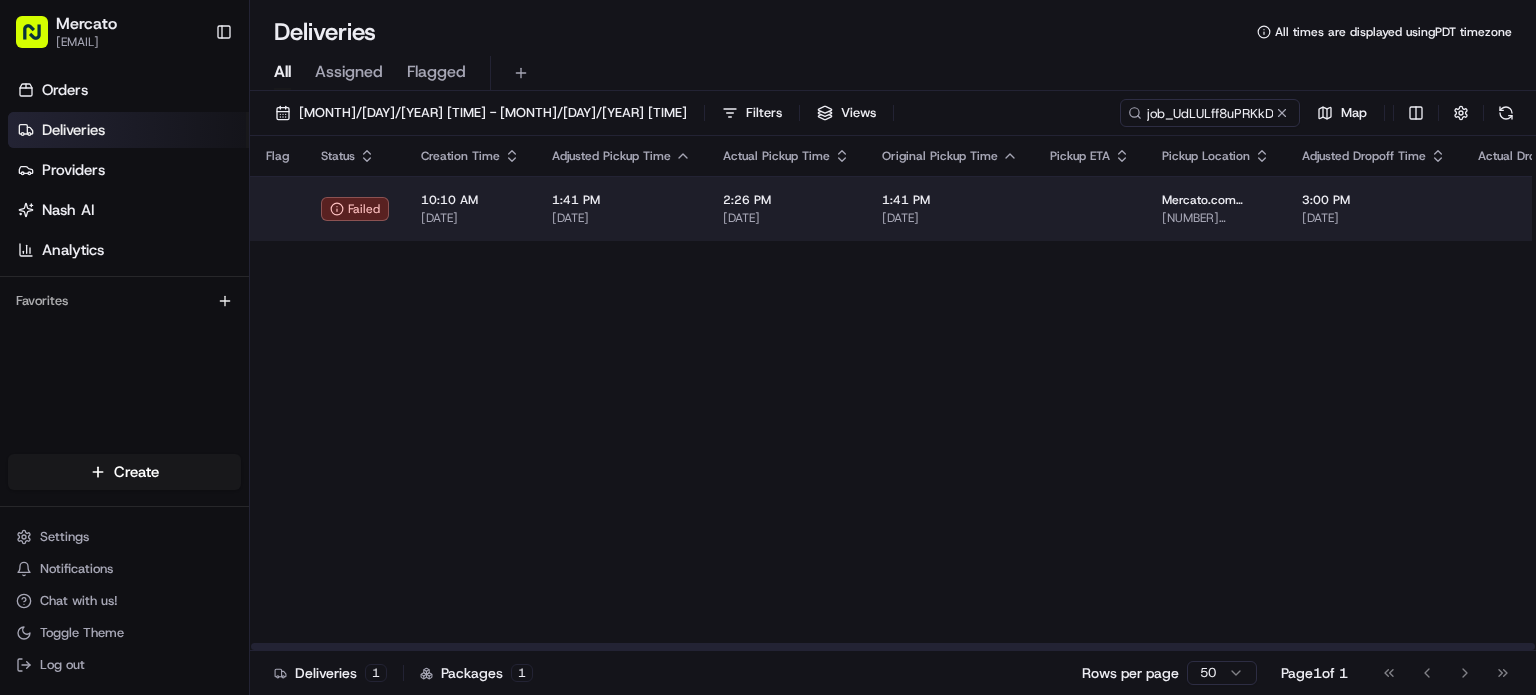 click on "2:26 PM" at bounding box center [786, 200] 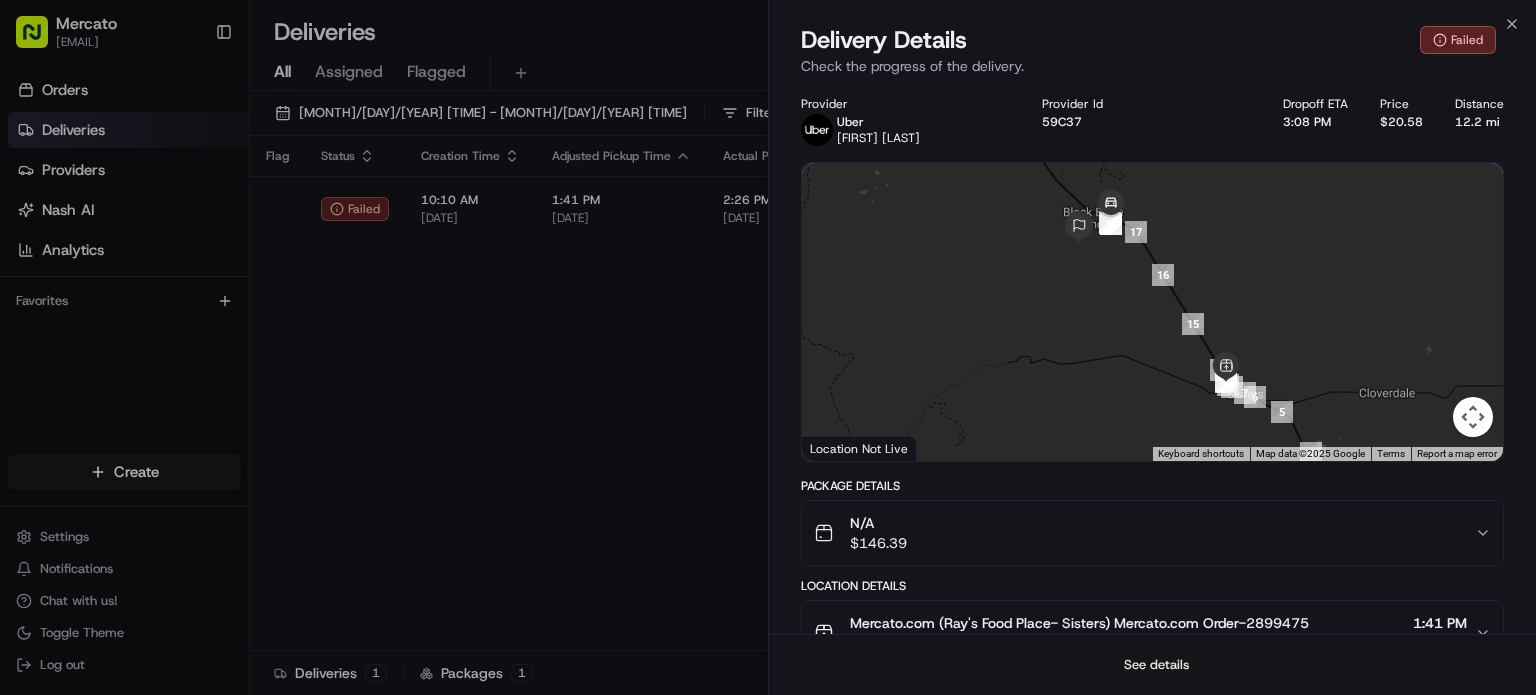 click on "See details" at bounding box center [1156, 665] 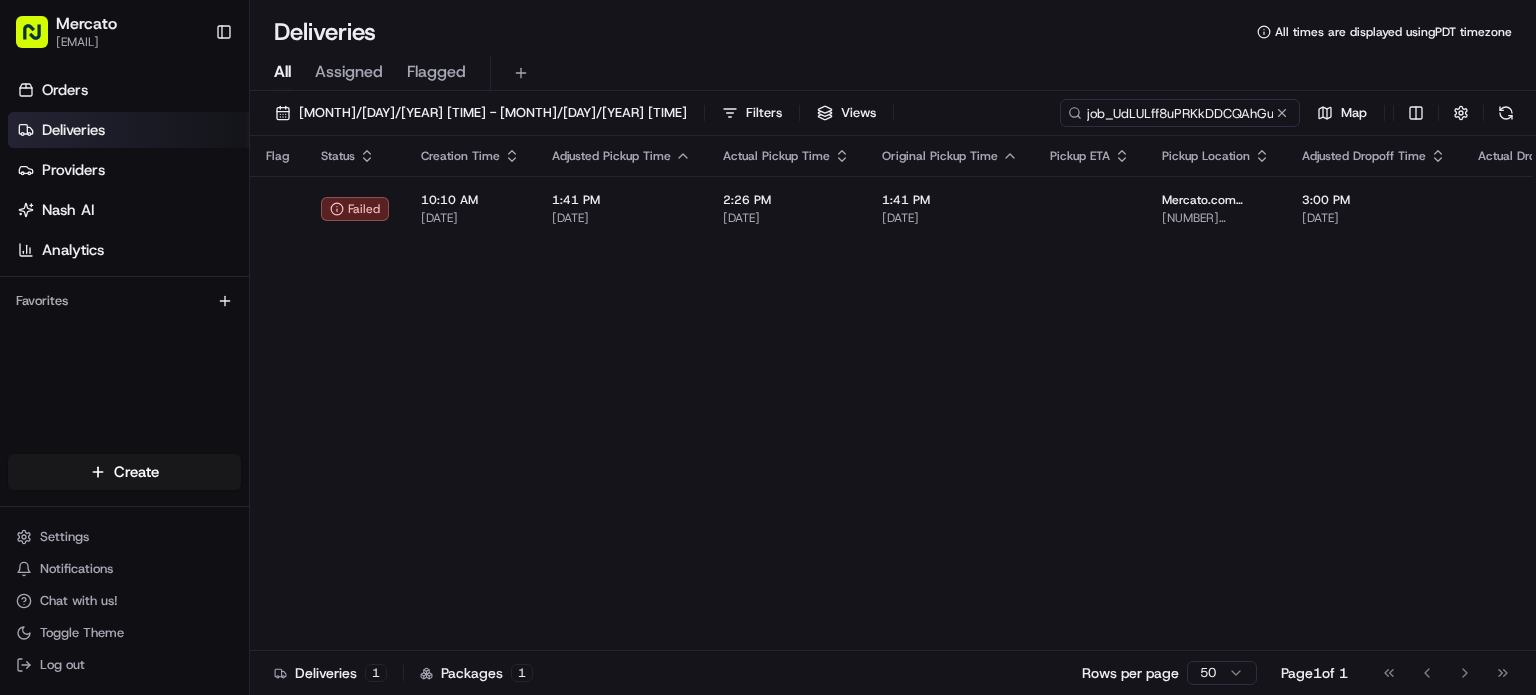 click on "job_UdLULff8uPRKkDDCQAhGu8" at bounding box center (1180, 113) 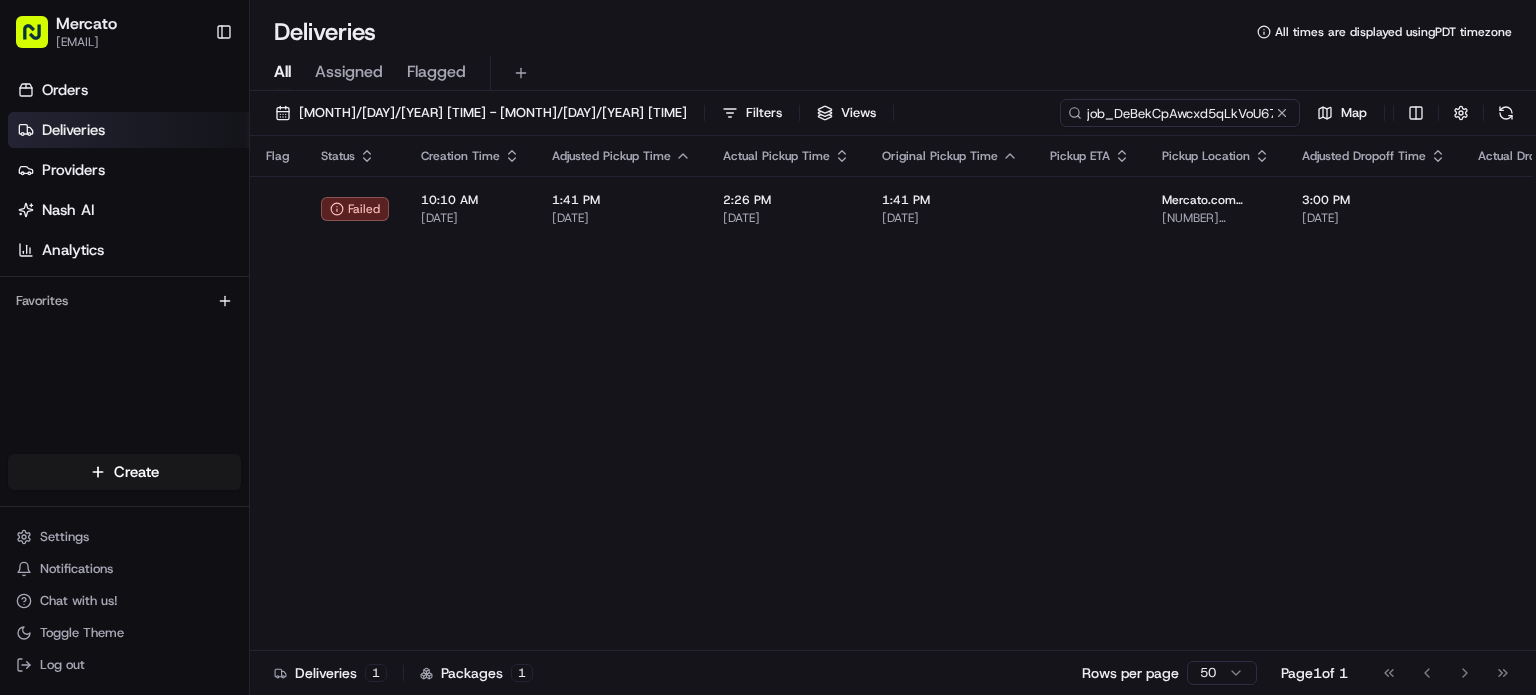 scroll, scrollTop: 0, scrollLeft: 36, axis: horizontal 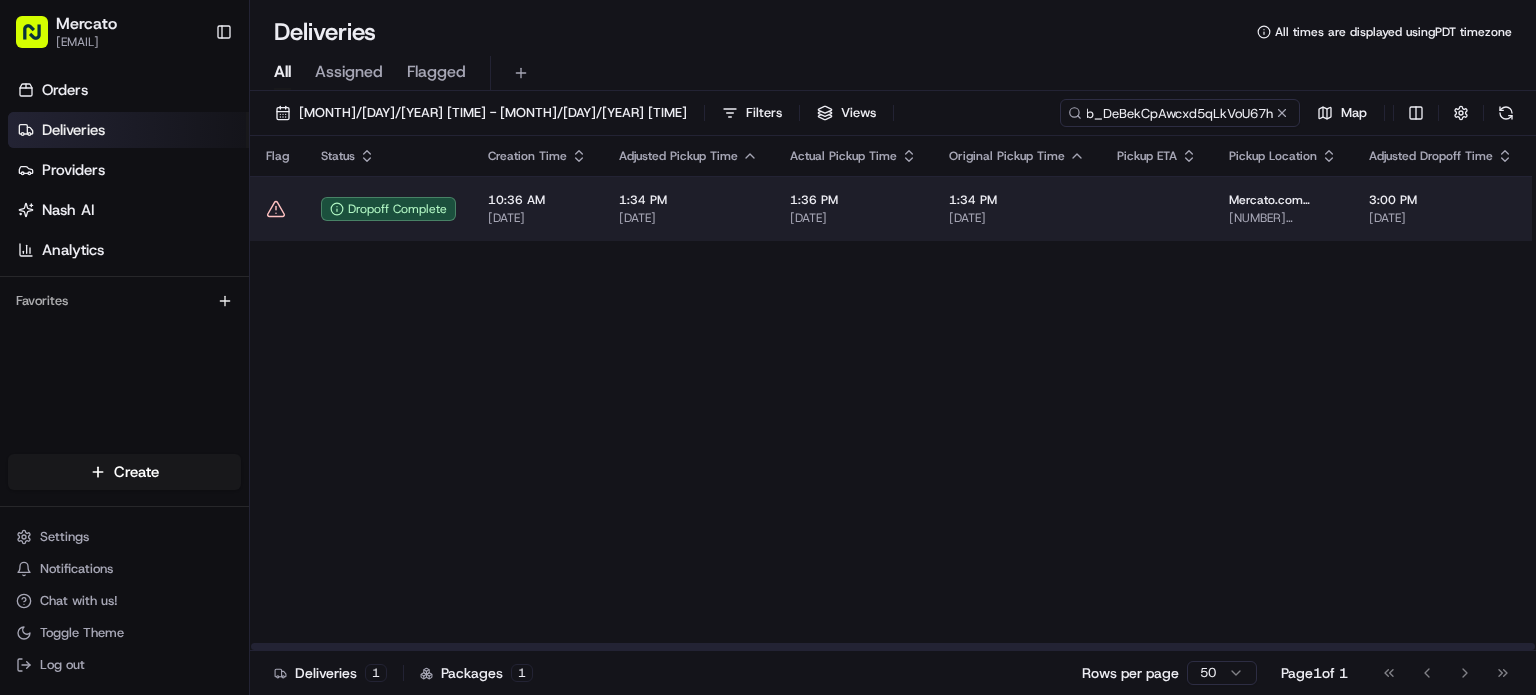 type on "job_DeBekCpAwcxd5qLkVoU67h" 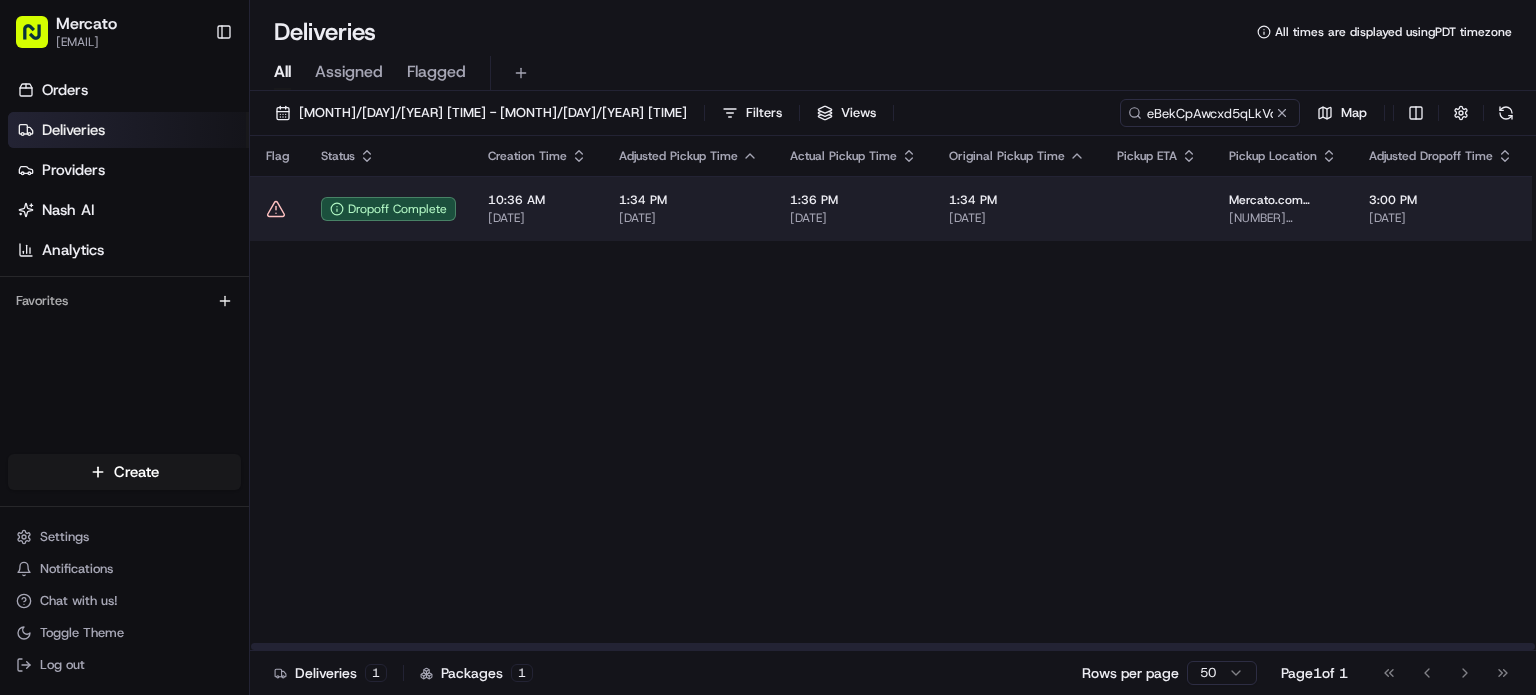 scroll, scrollTop: 0, scrollLeft: 0, axis: both 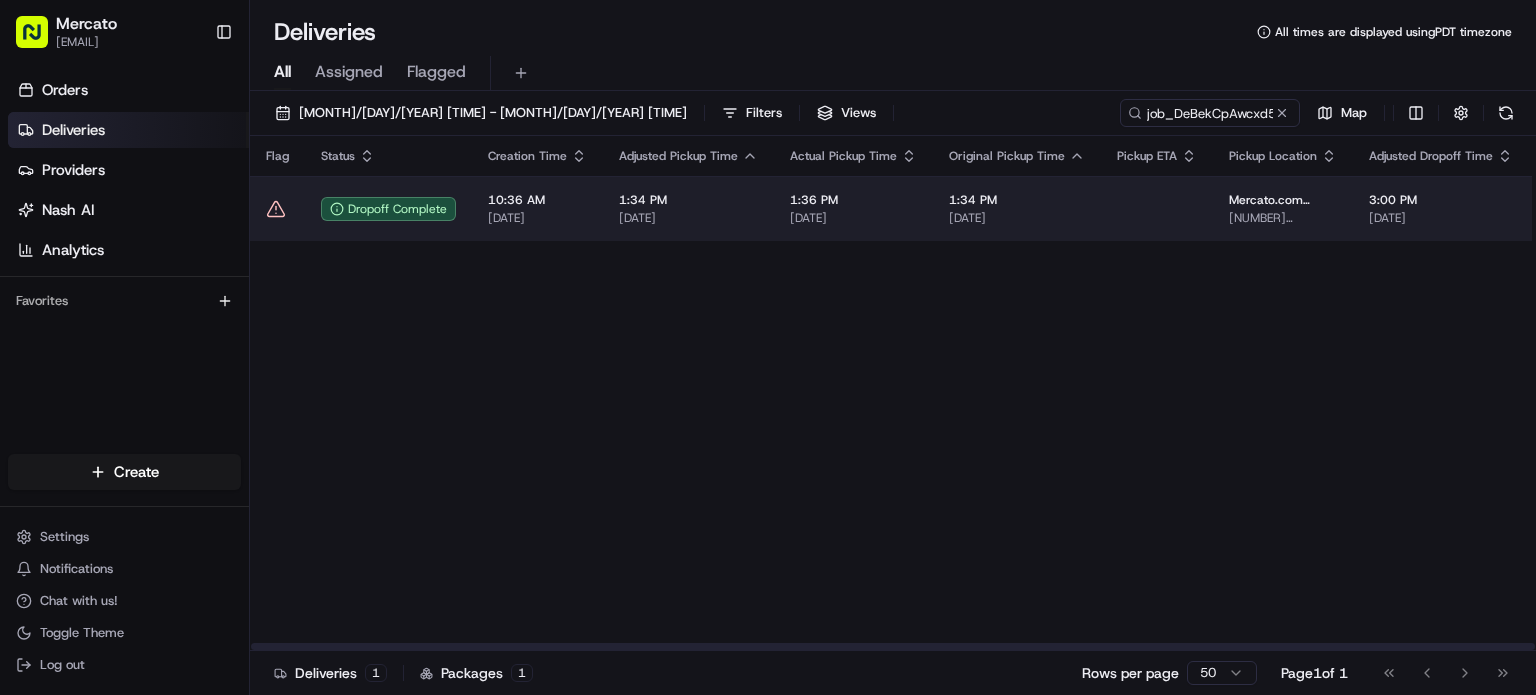 click on "[DATE]" at bounding box center [853, 218] 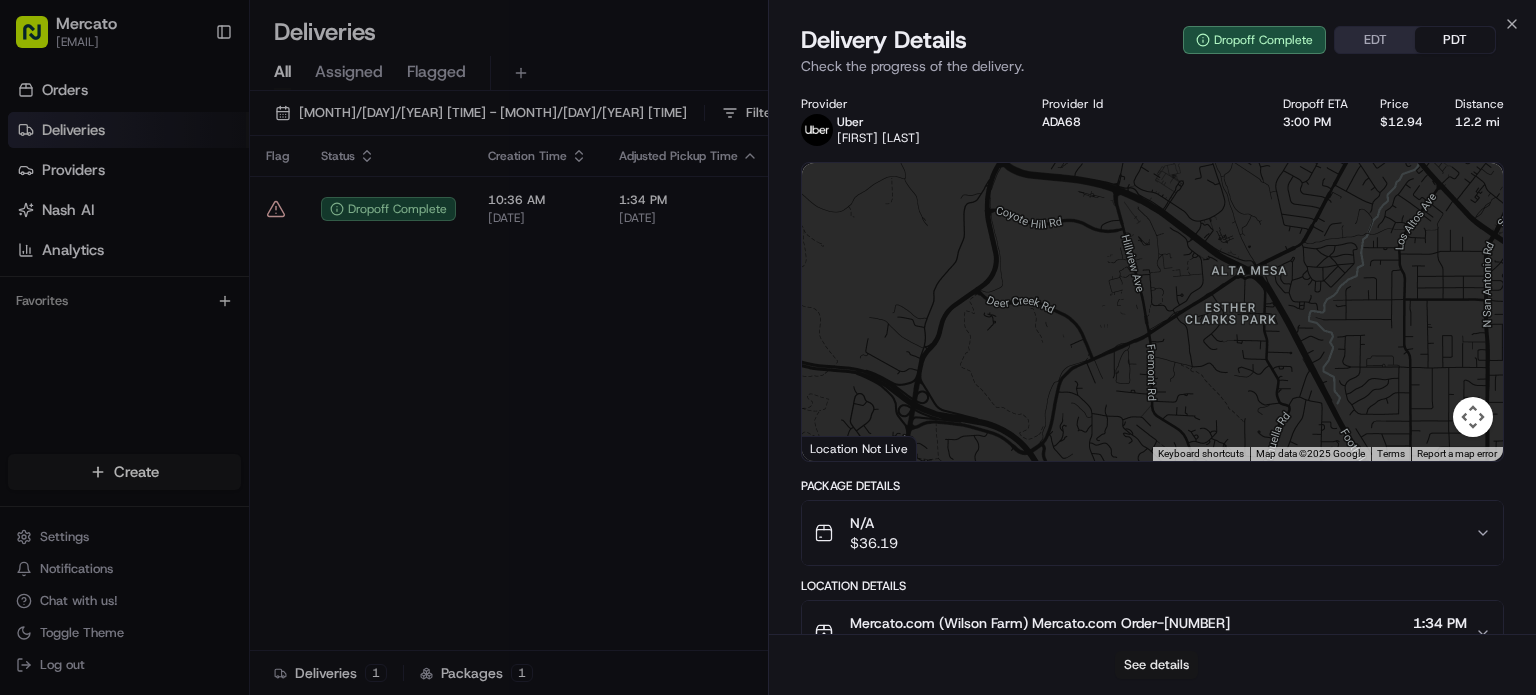 click on "See details" at bounding box center [1156, 665] 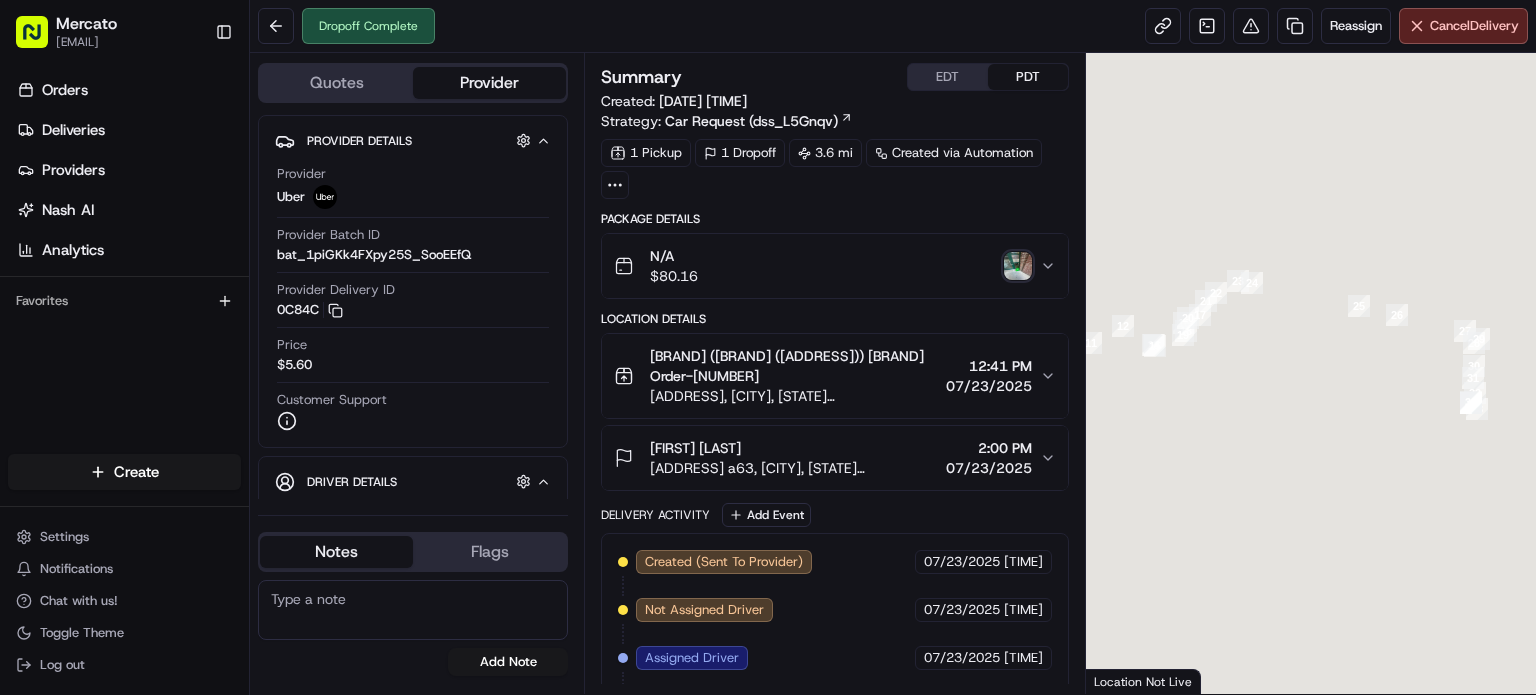 scroll, scrollTop: 0, scrollLeft: 0, axis: both 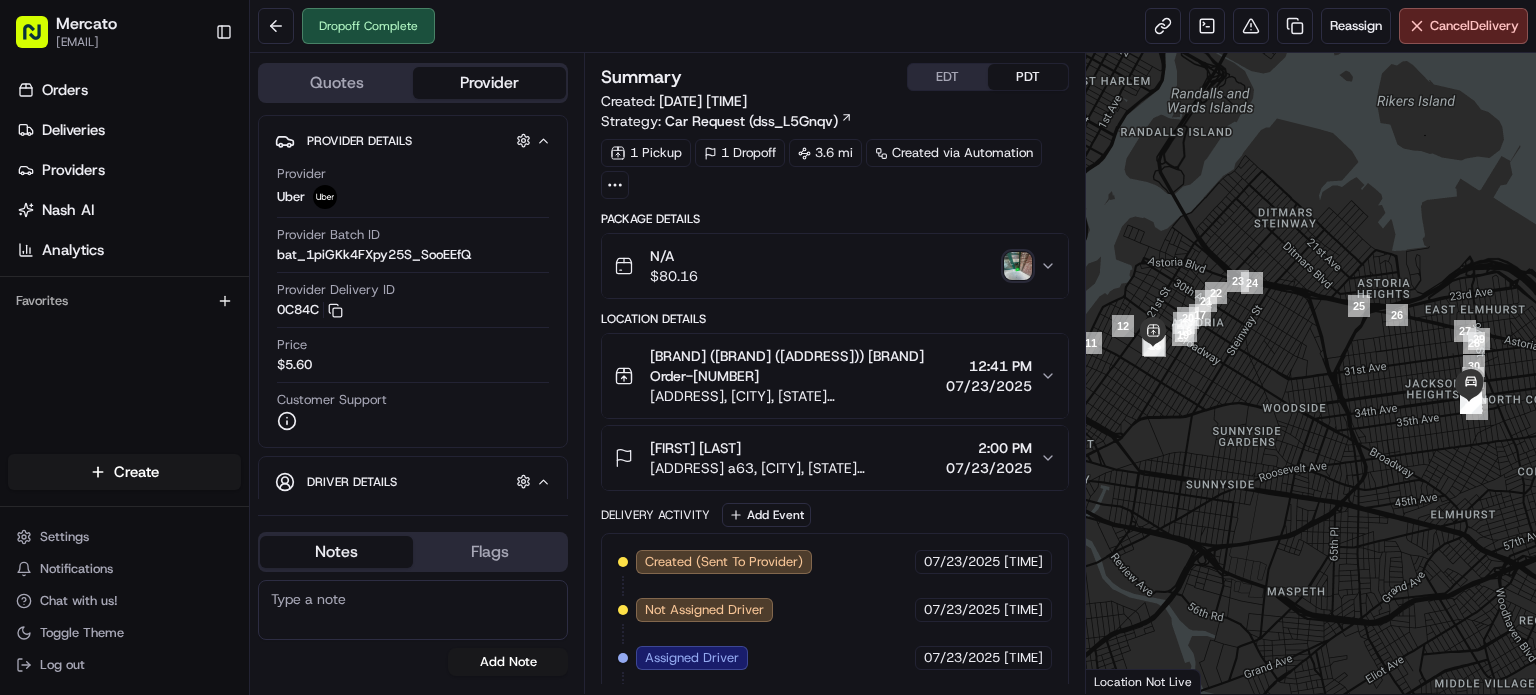 click on "N/A $ 80.16" at bounding box center (827, 266) 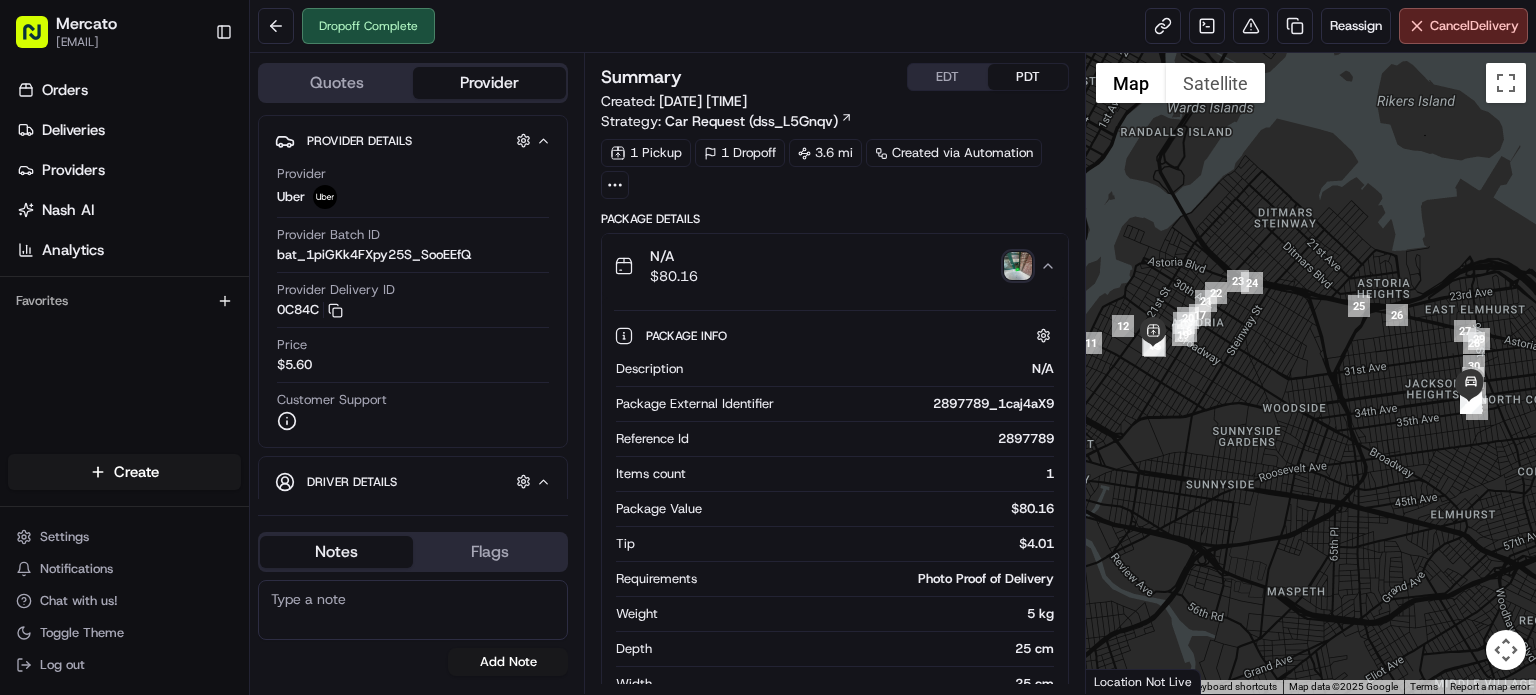 click at bounding box center [1018, 266] 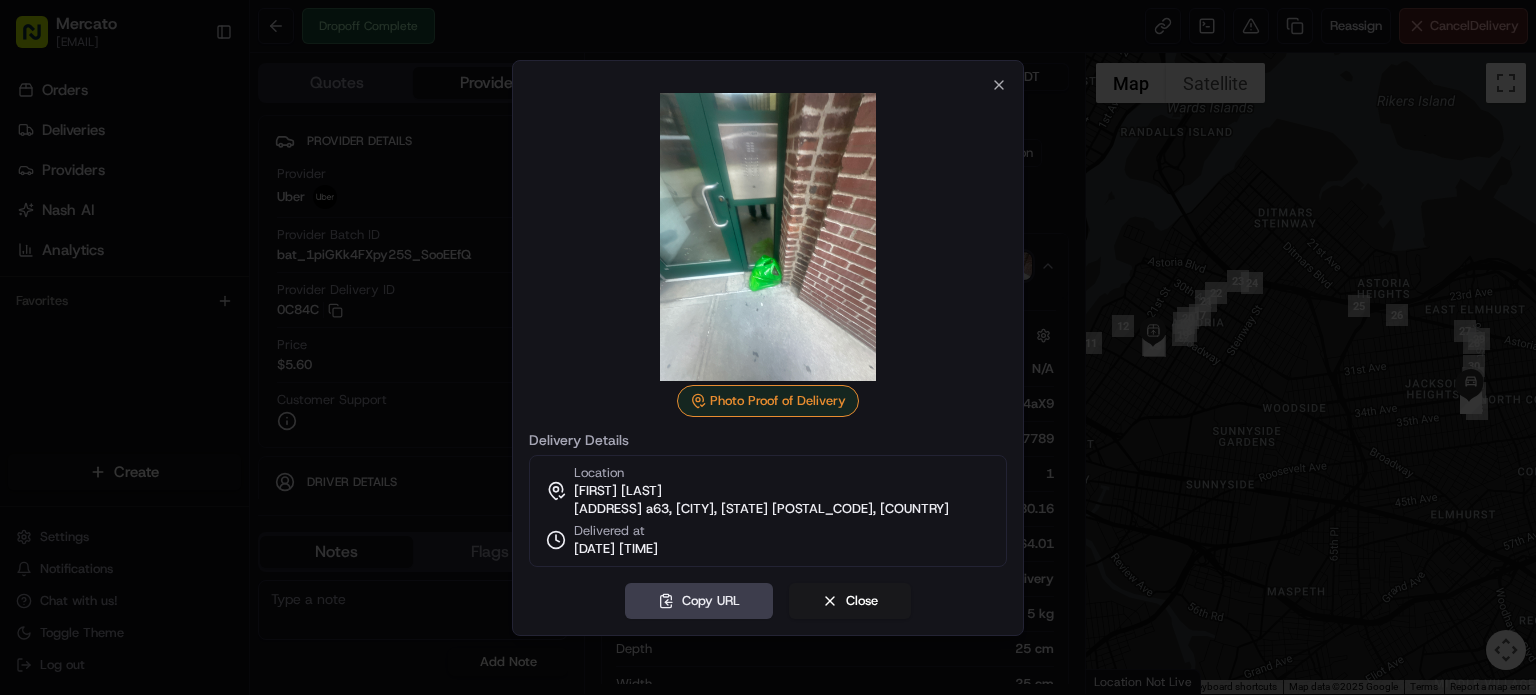 click at bounding box center [768, 347] 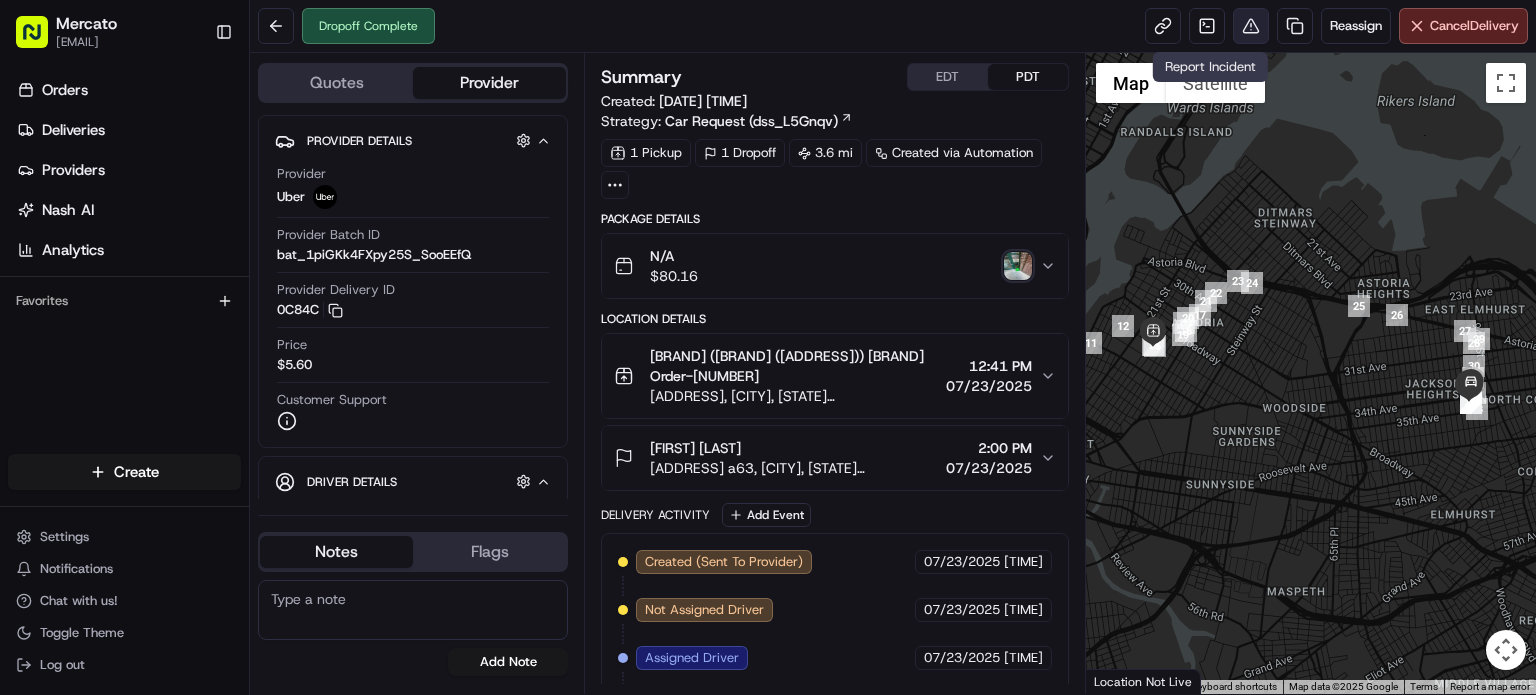 click at bounding box center (1251, 26) 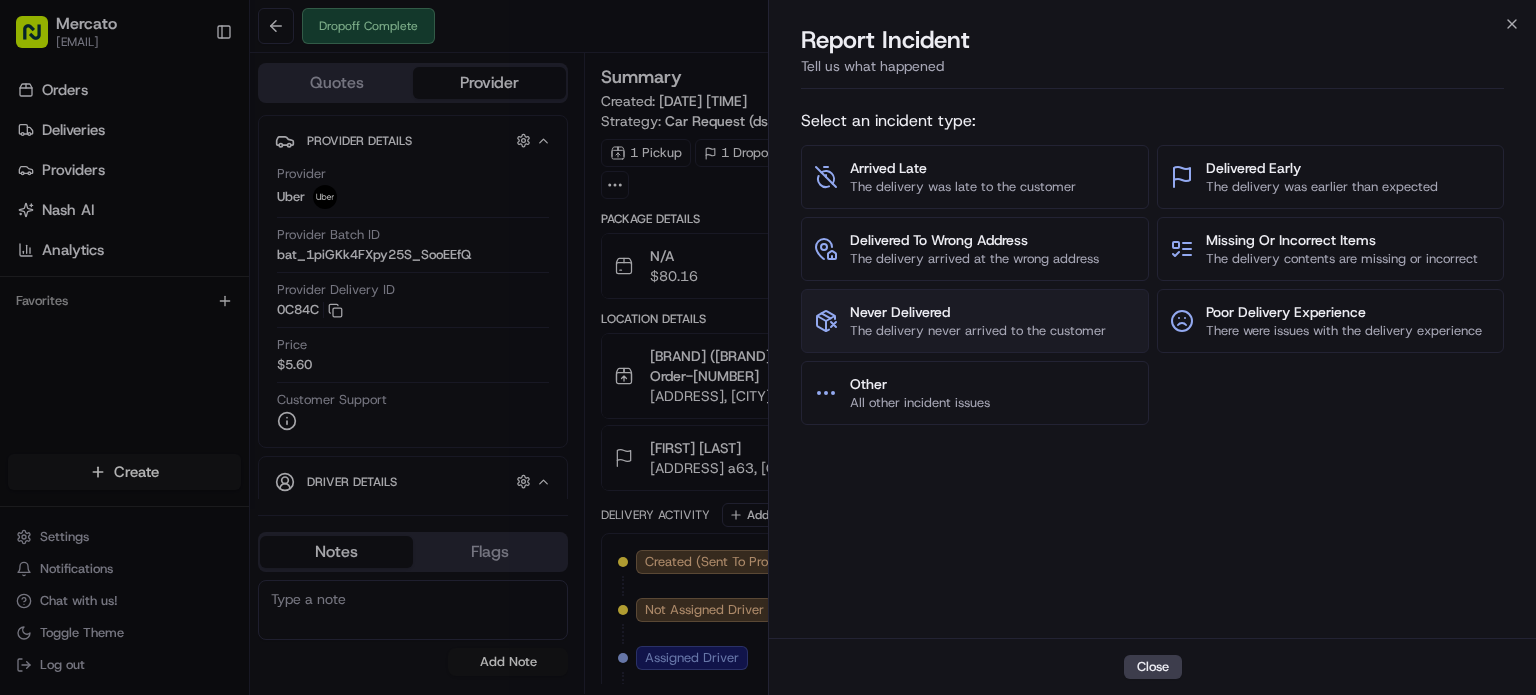 click on "The delivery never arrived to the customer" at bounding box center (978, 331) 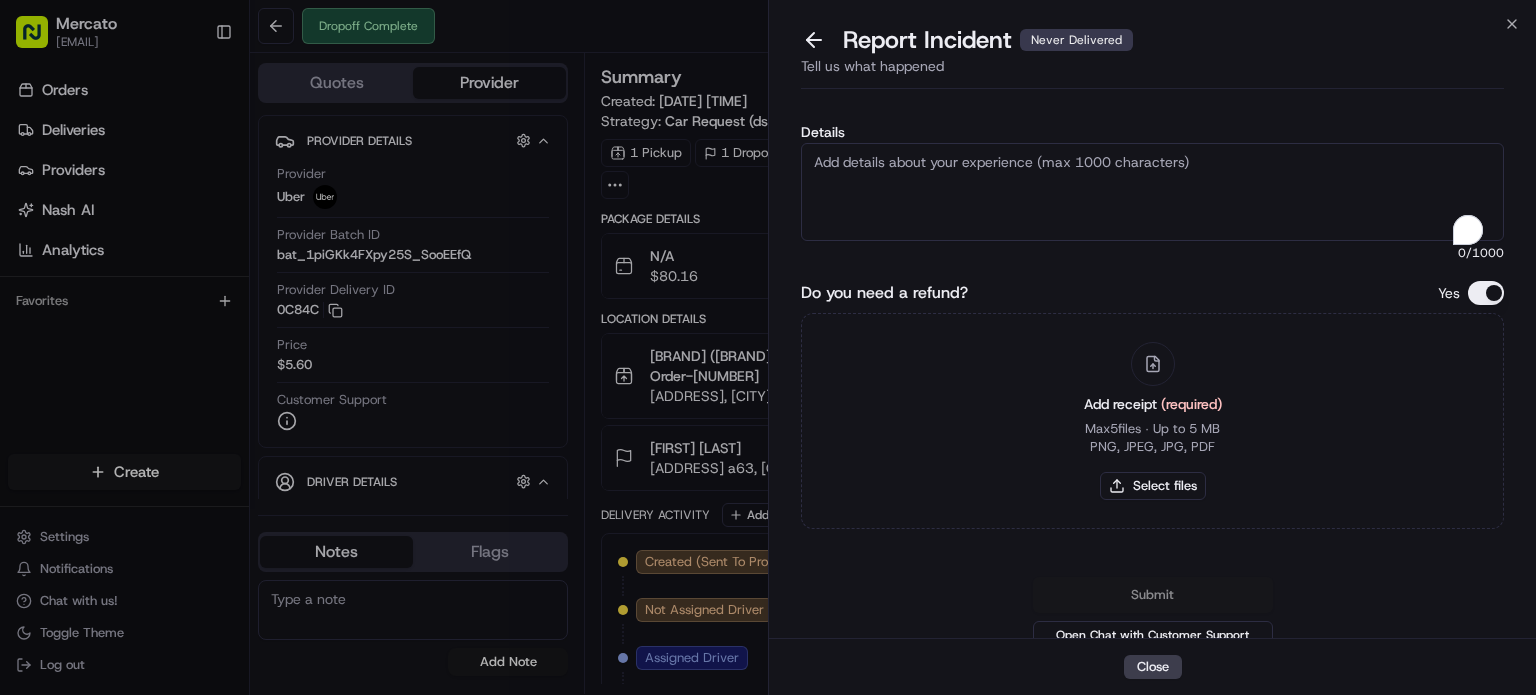 paste on "Order #2897789 – Order Left Outside Without Contact
The driver left the order outside of the building without contacting the customer, and the photo proof does not show a recognizable location. The customer was unable to locate the order. This was a driver error, and we are requesting full reimbursement." 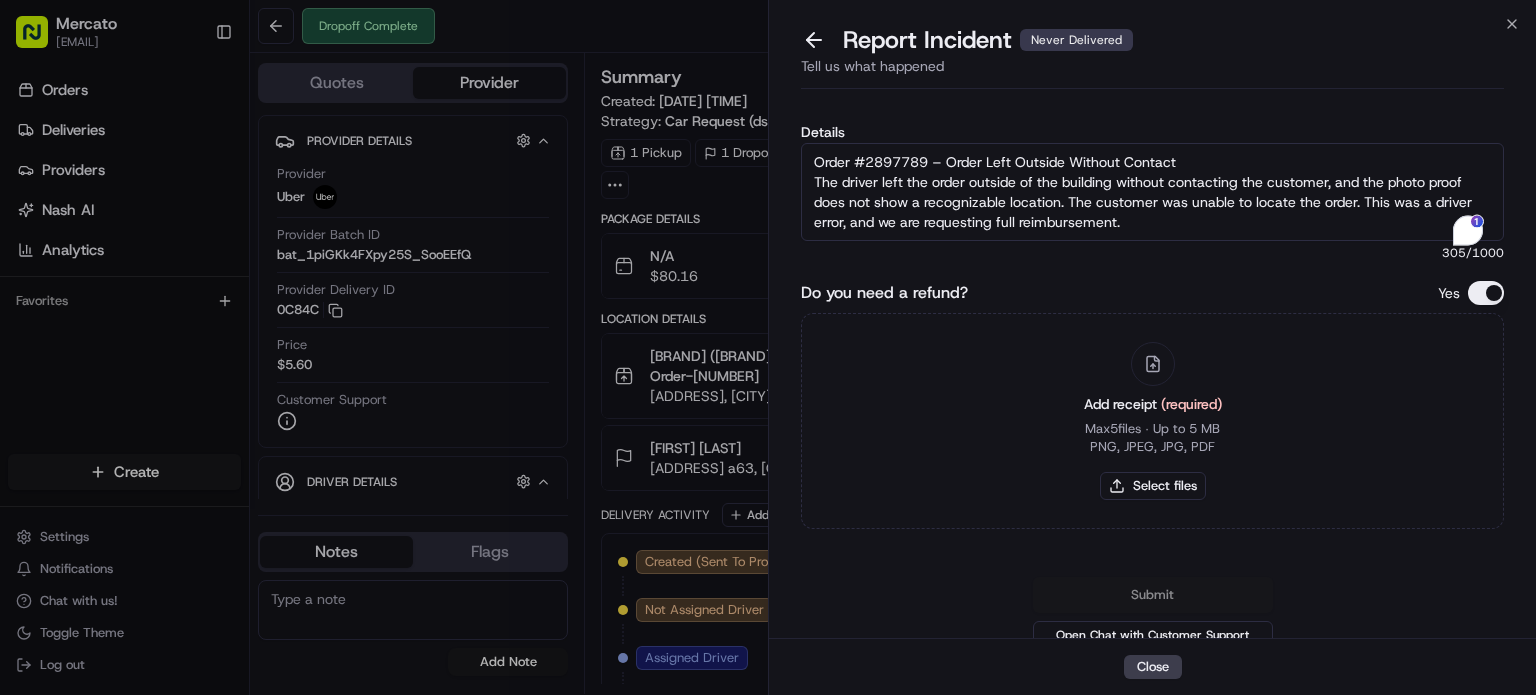 type on "Order #2897789 – Order Left Outside Without Contact
The driver left the order outside of the building without contacting the customer, and the photo proof does not show a recognizable location. The customer was unable to locate the order. This was a driver error, and we are requesting full reimbursement." 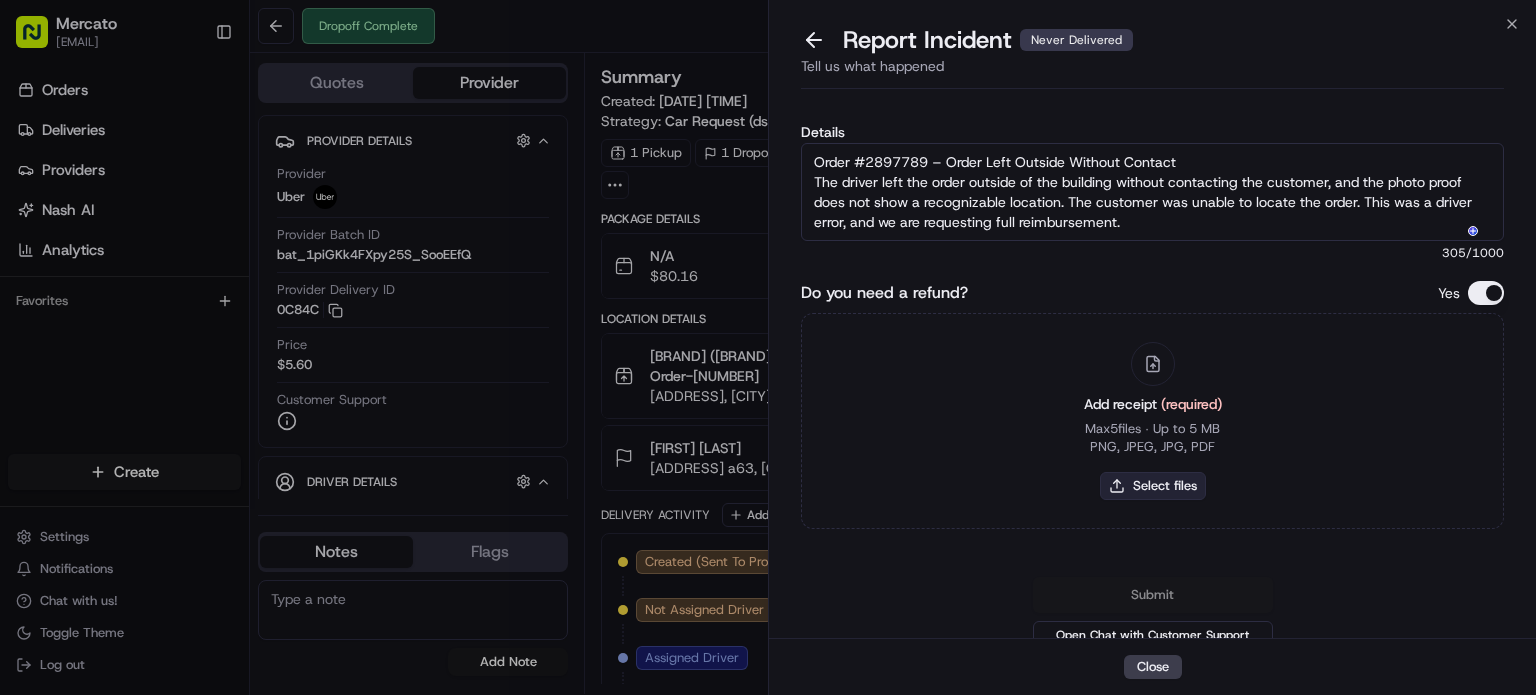 click on "Select files" at bounding box center (1153, 486) 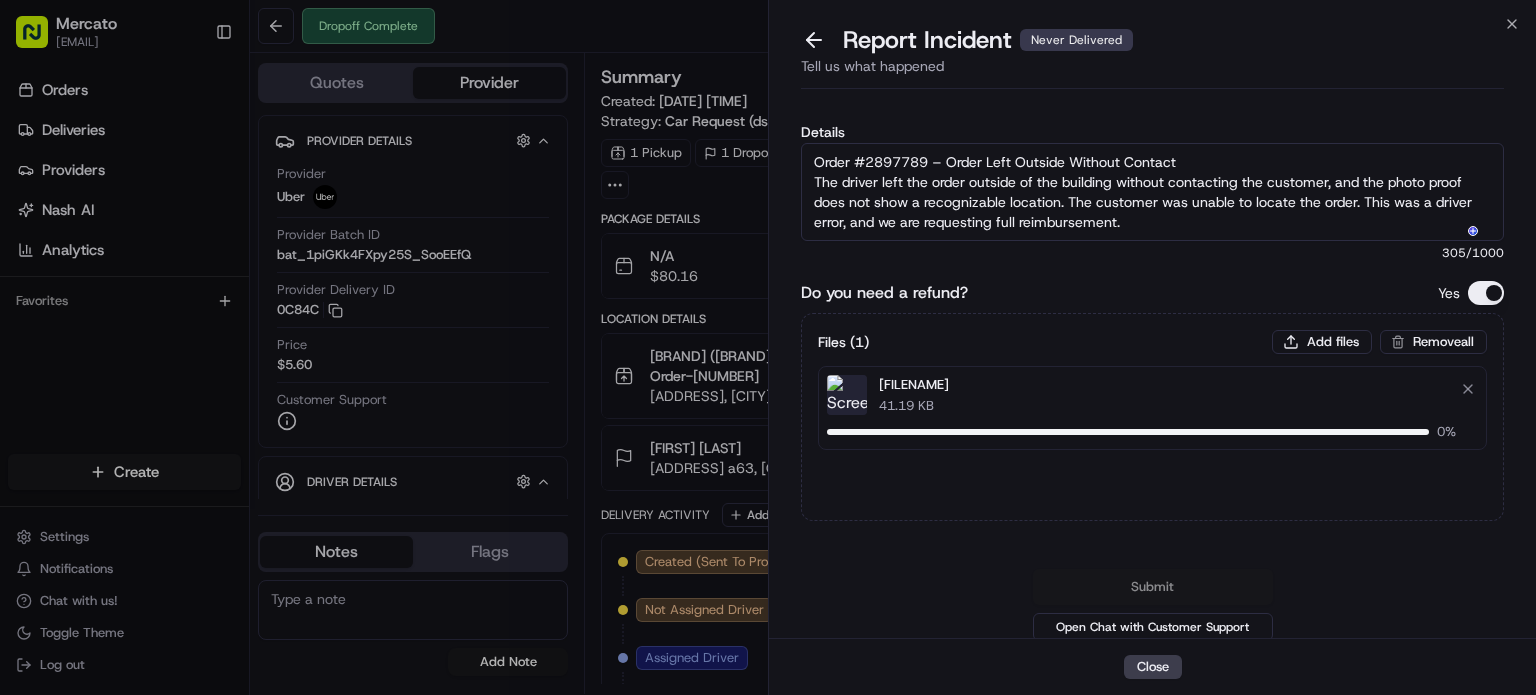 type 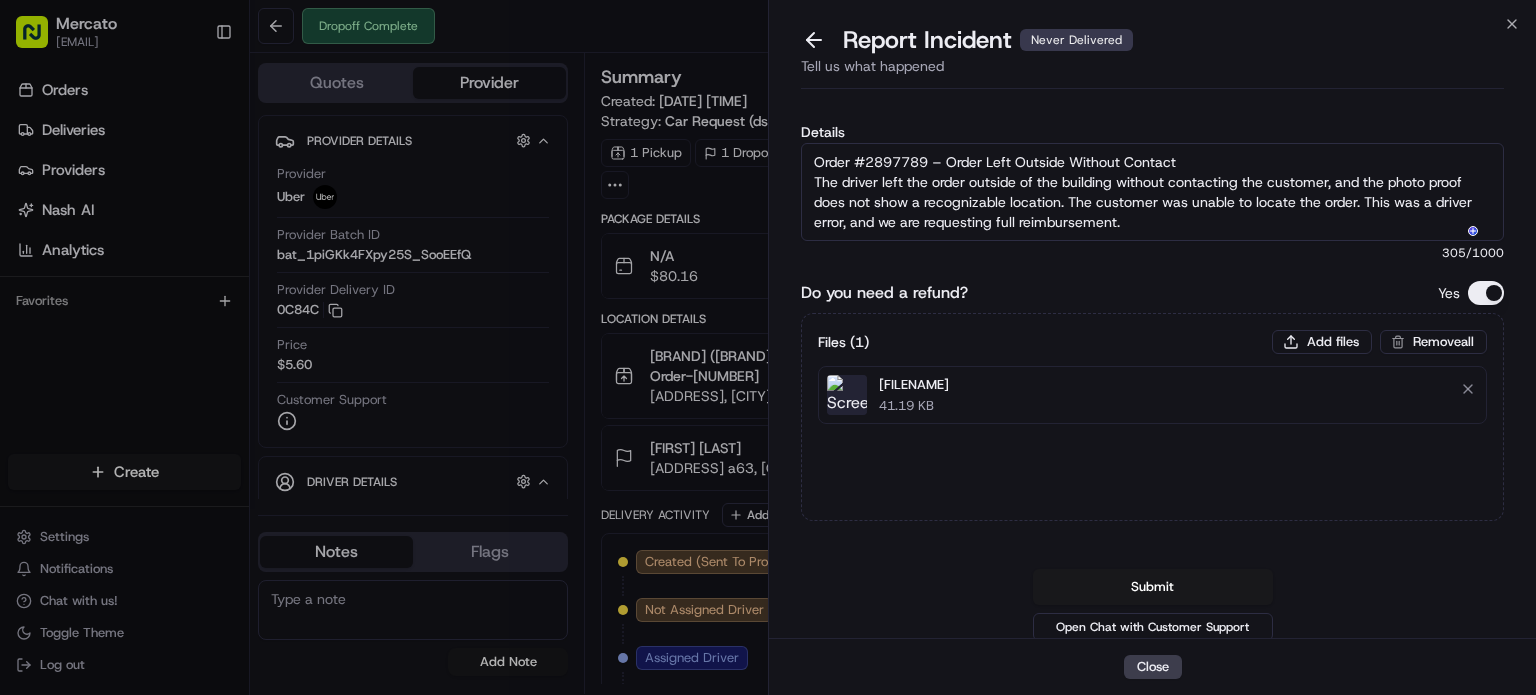 scroll, scrollTop: 97, scrollLeft: 0, axis: vertical 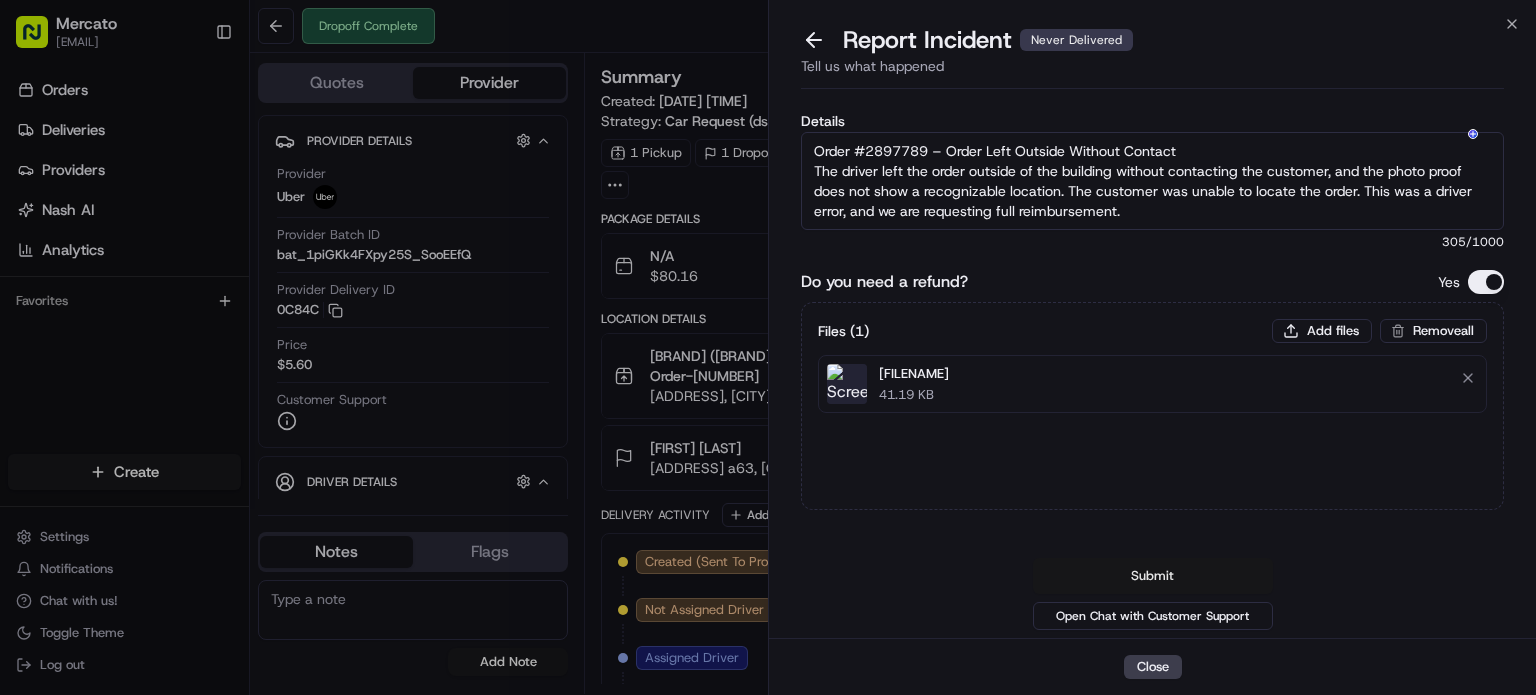 click on "Submit" at bounding box center [1153, 576] 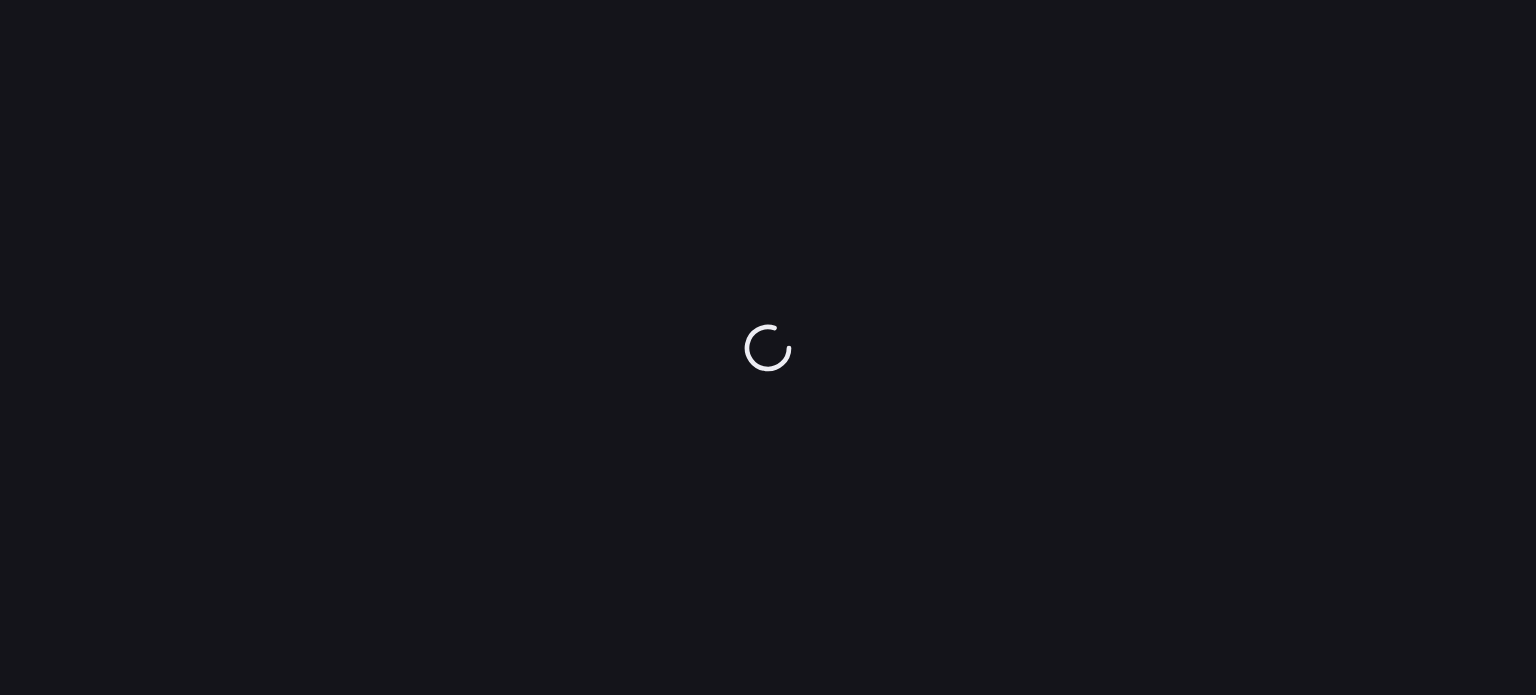 scroll, scrollTop: 0, scrollLeft: 0, axis: both 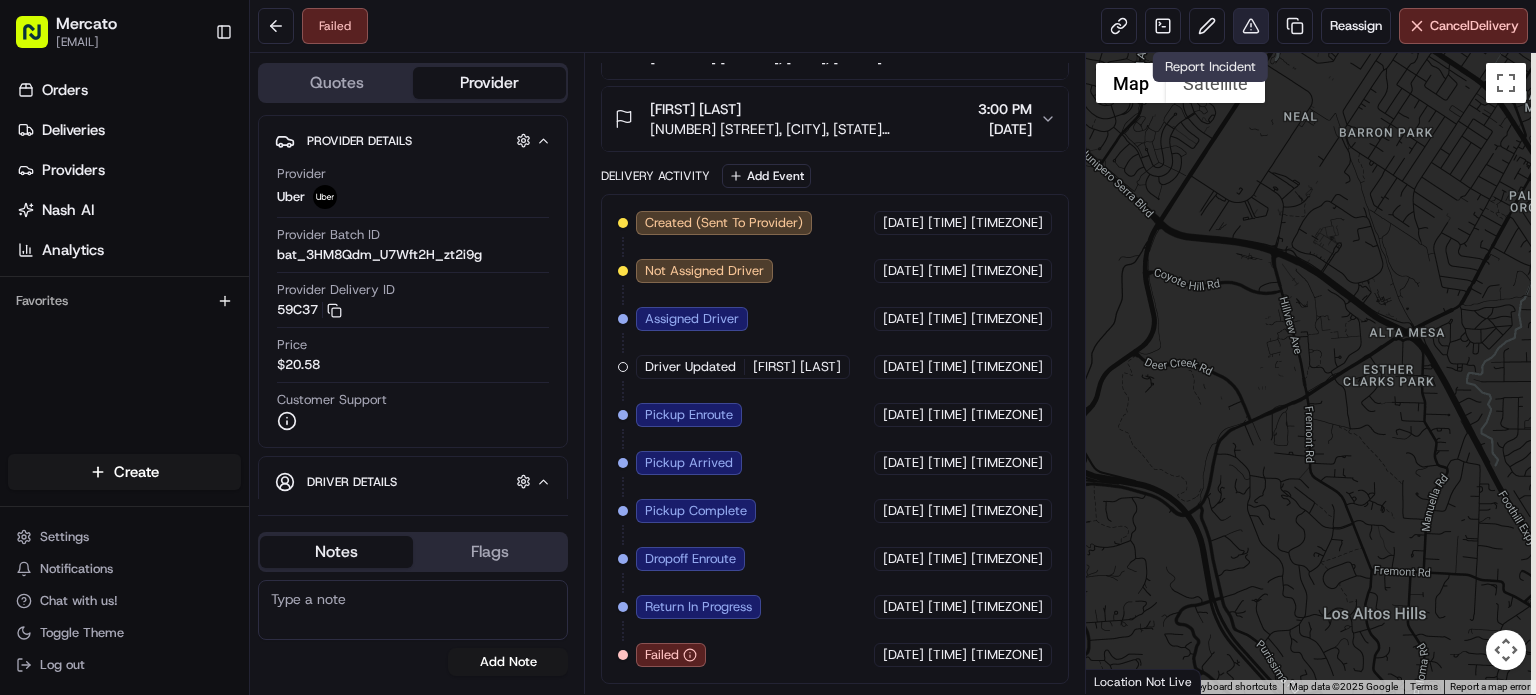 click at bounding box center [1251, 26] 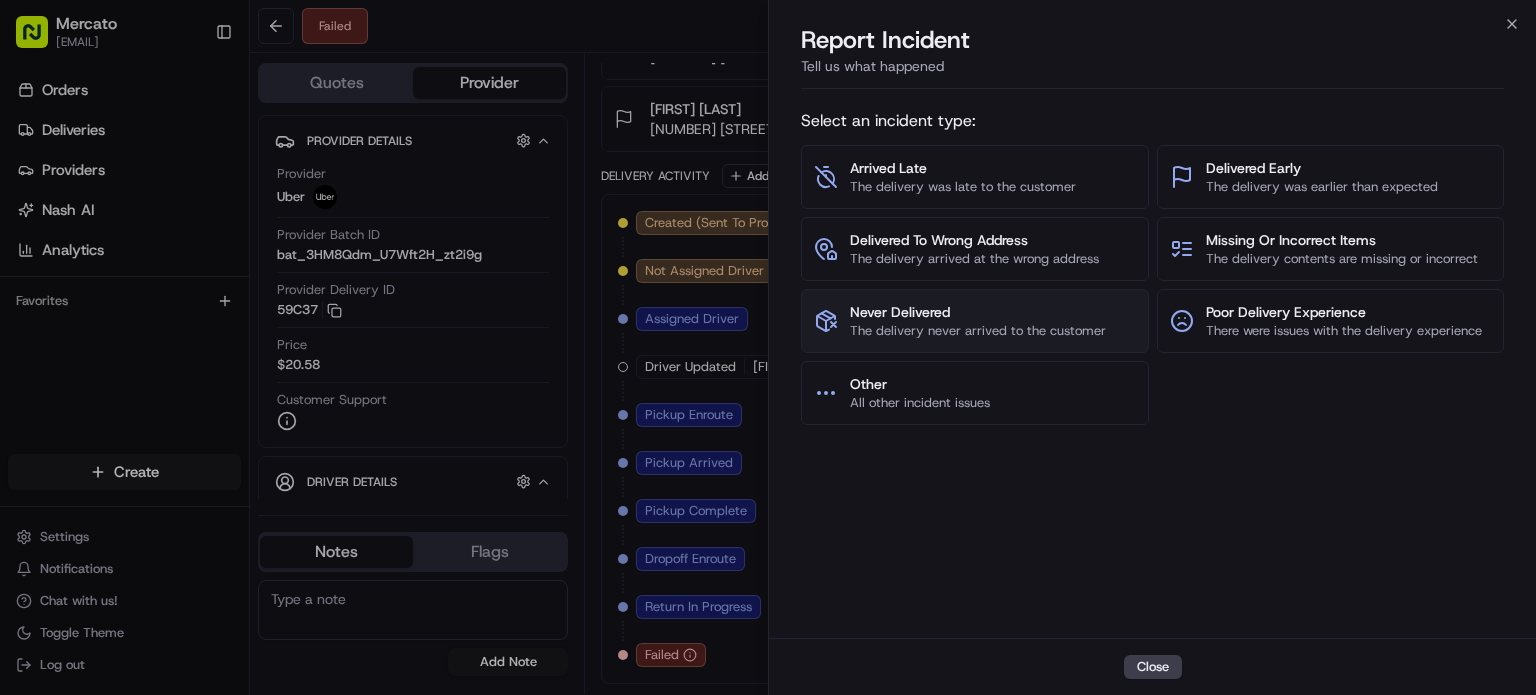 click on "Never Delivered" at bounding box center (978, 312) 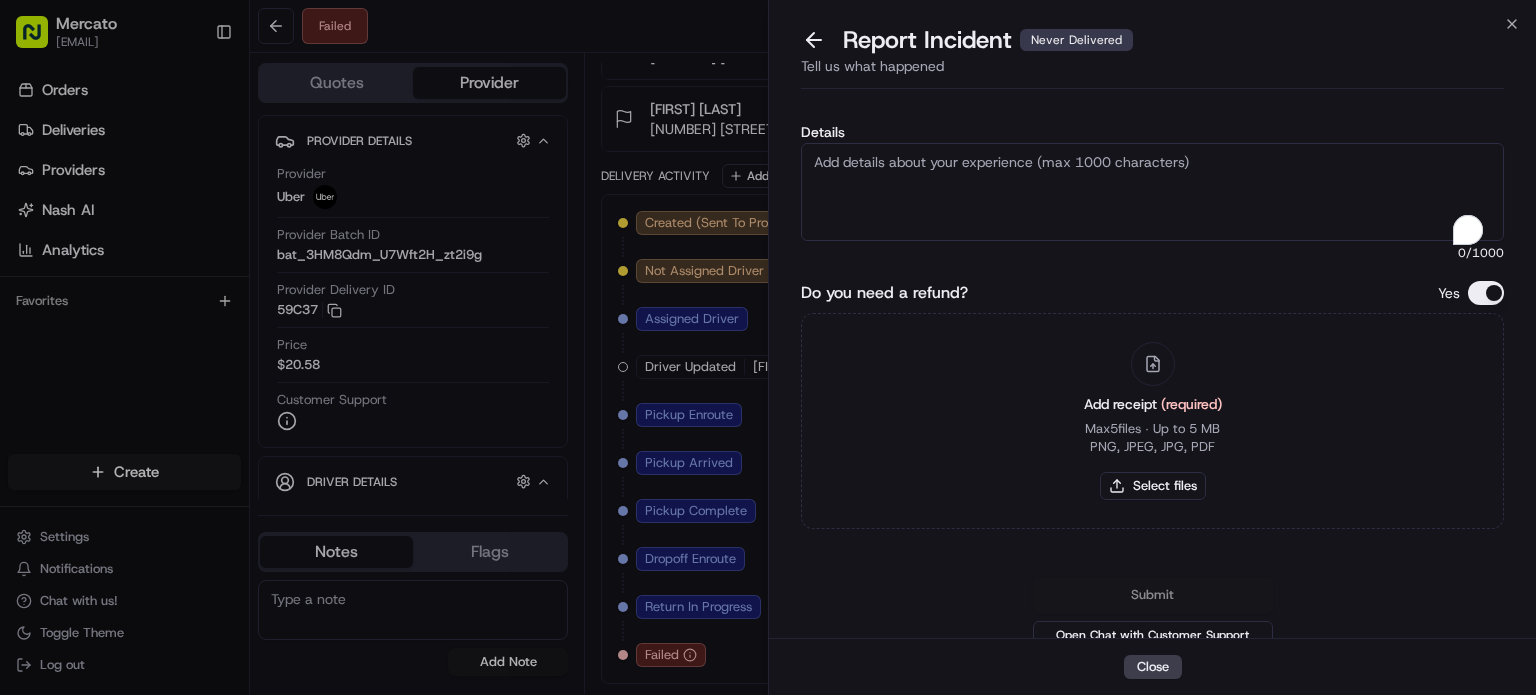 paste on "Order #2899475 – Delivery Marked as Complete but Not Delivered
The order was marked as complete in the system, but the driver canceled the delivery while en route, citing app issues. The order was neither delivered to the customer nor returned to the store. As a result, the order is missing. We are requesting full reimbursement due to this driver error." 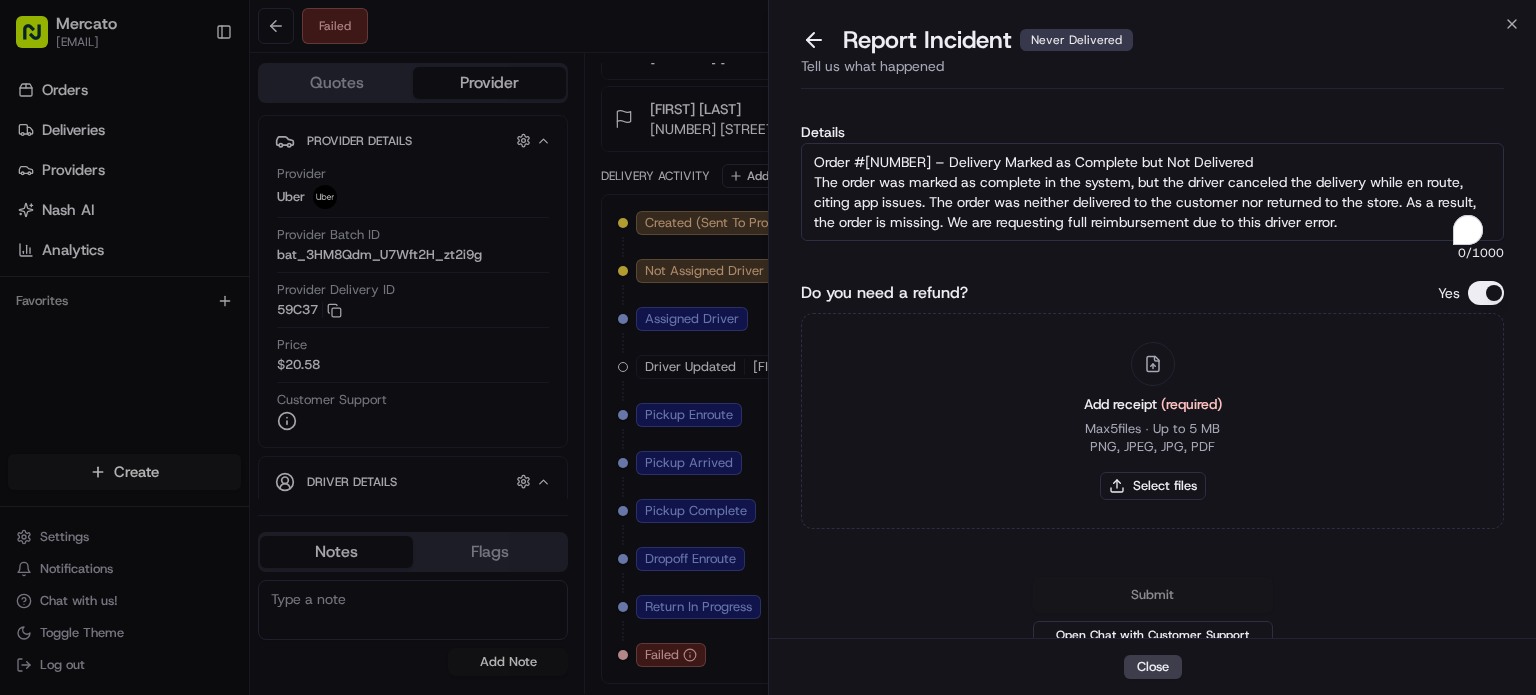 scroll, scrollTop: 12, scrollLeft: 0, axis: vertical 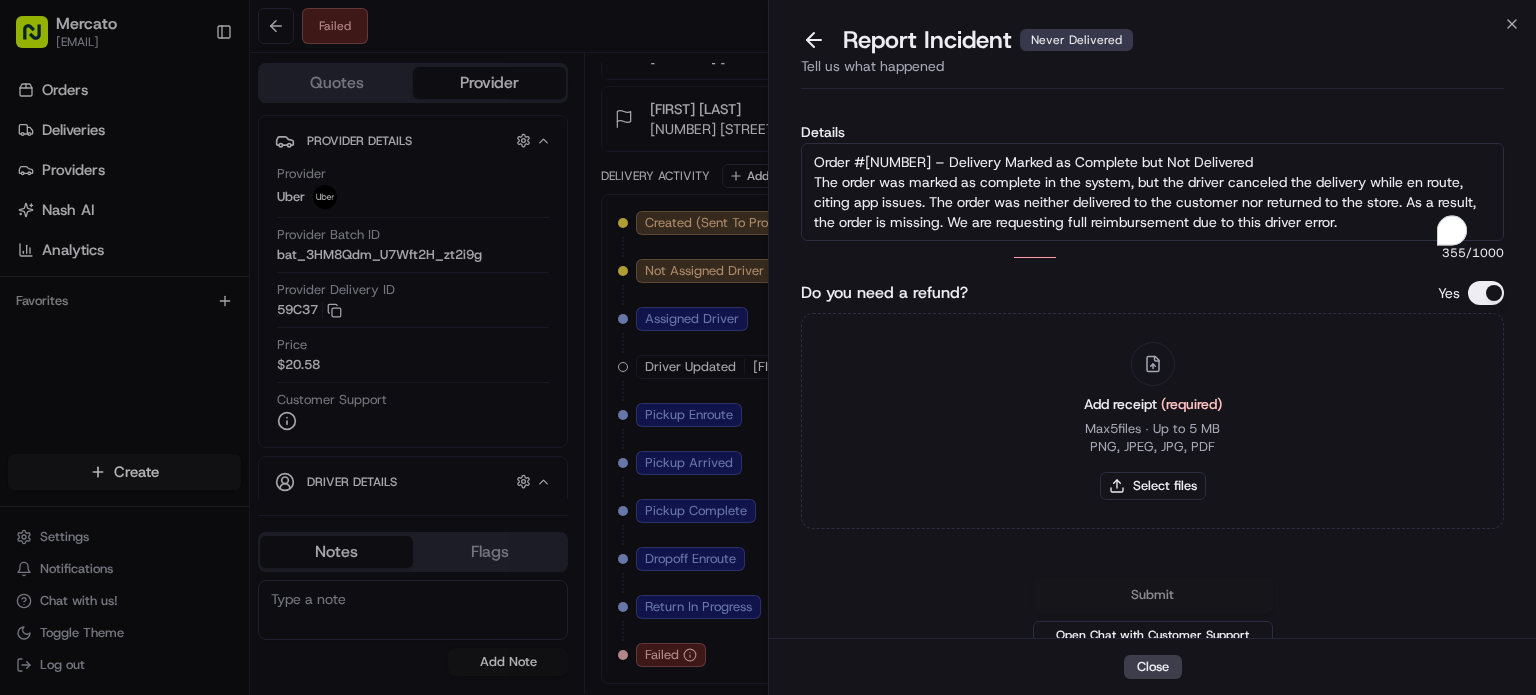 type on "Order #2899475 – Delivery Marked as Complete but Not Delivered
The order was marked as complete in the system, but the driver canceled the delivery while en route, citing app issues. The order was neither delivered to the customer nor returned to the store. As a result, the order is missing. We are requesting full reimbursement due to this driver error." 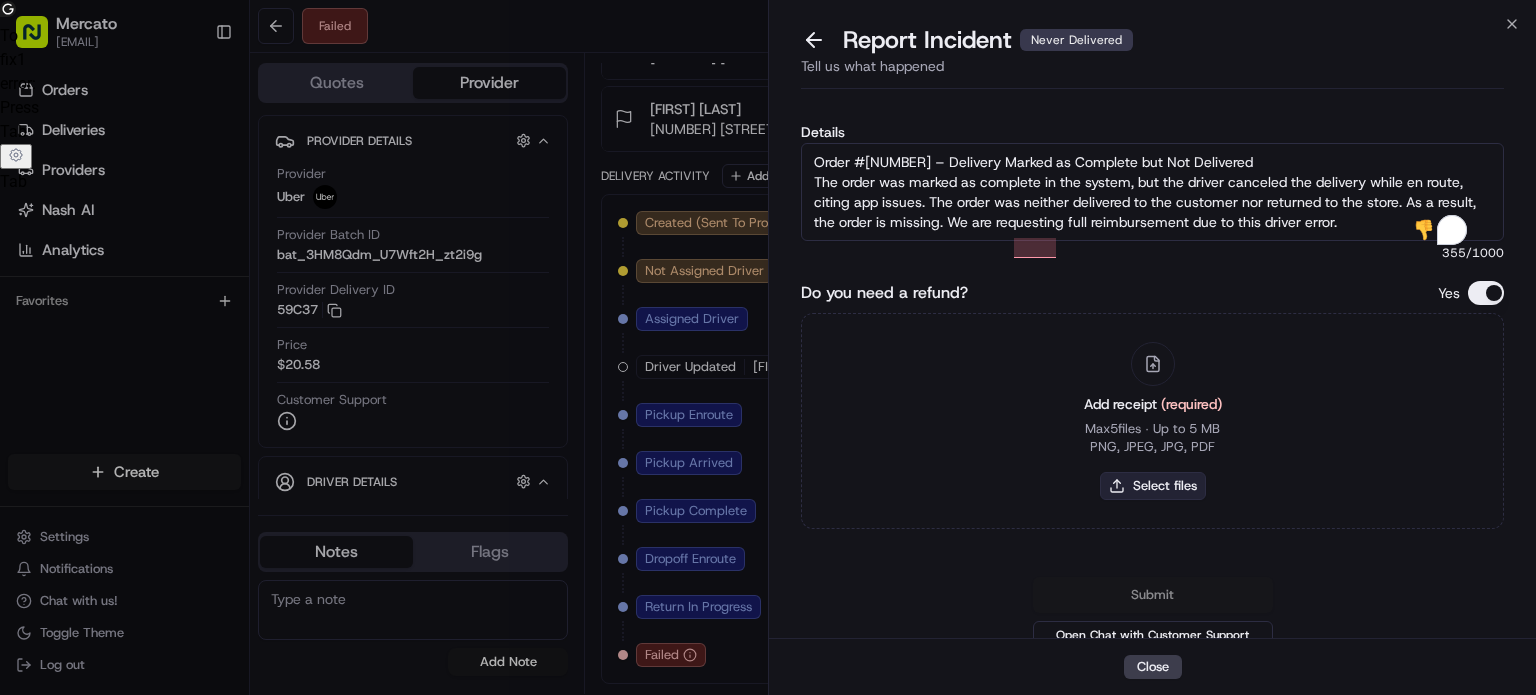 click on "Select files" at bounding box center (1153, 486) 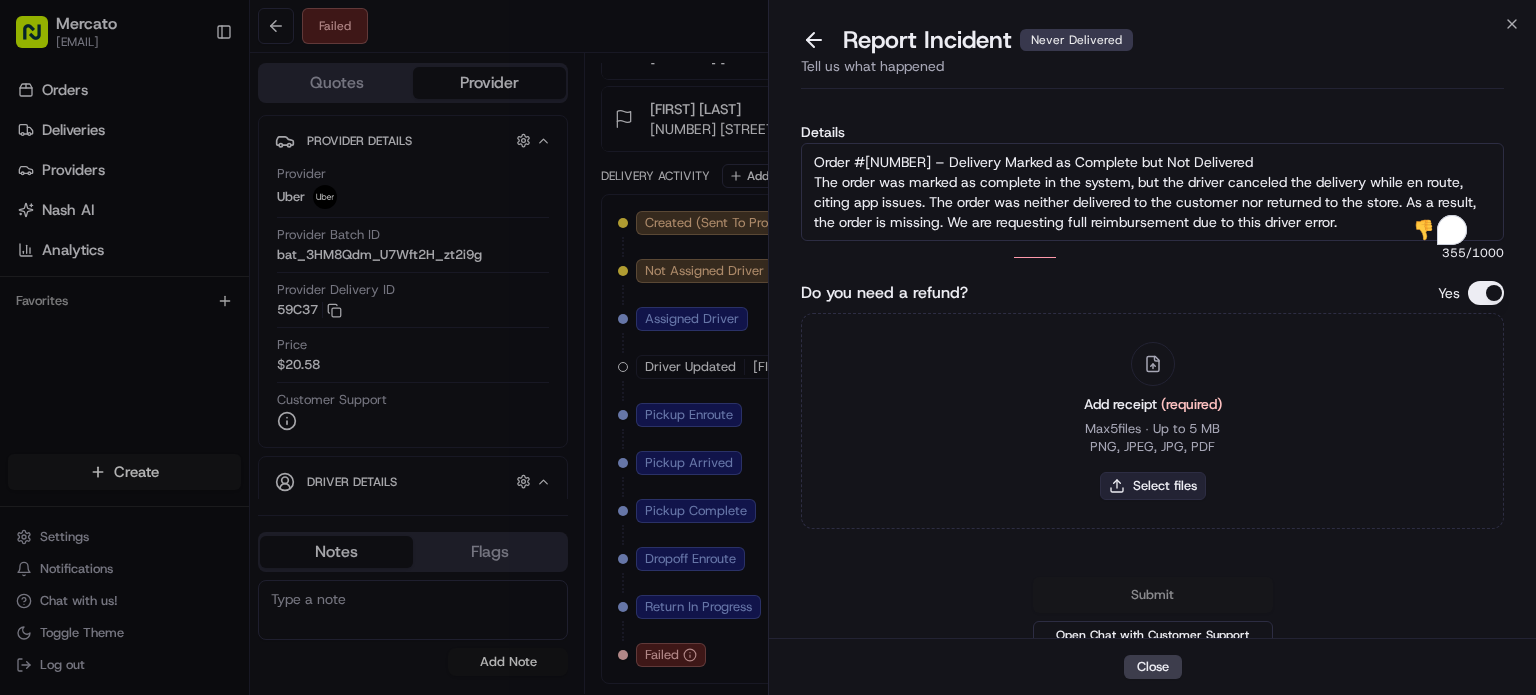 type on "C:\fakepath\Screenshot 2025-08-02 180203.png" 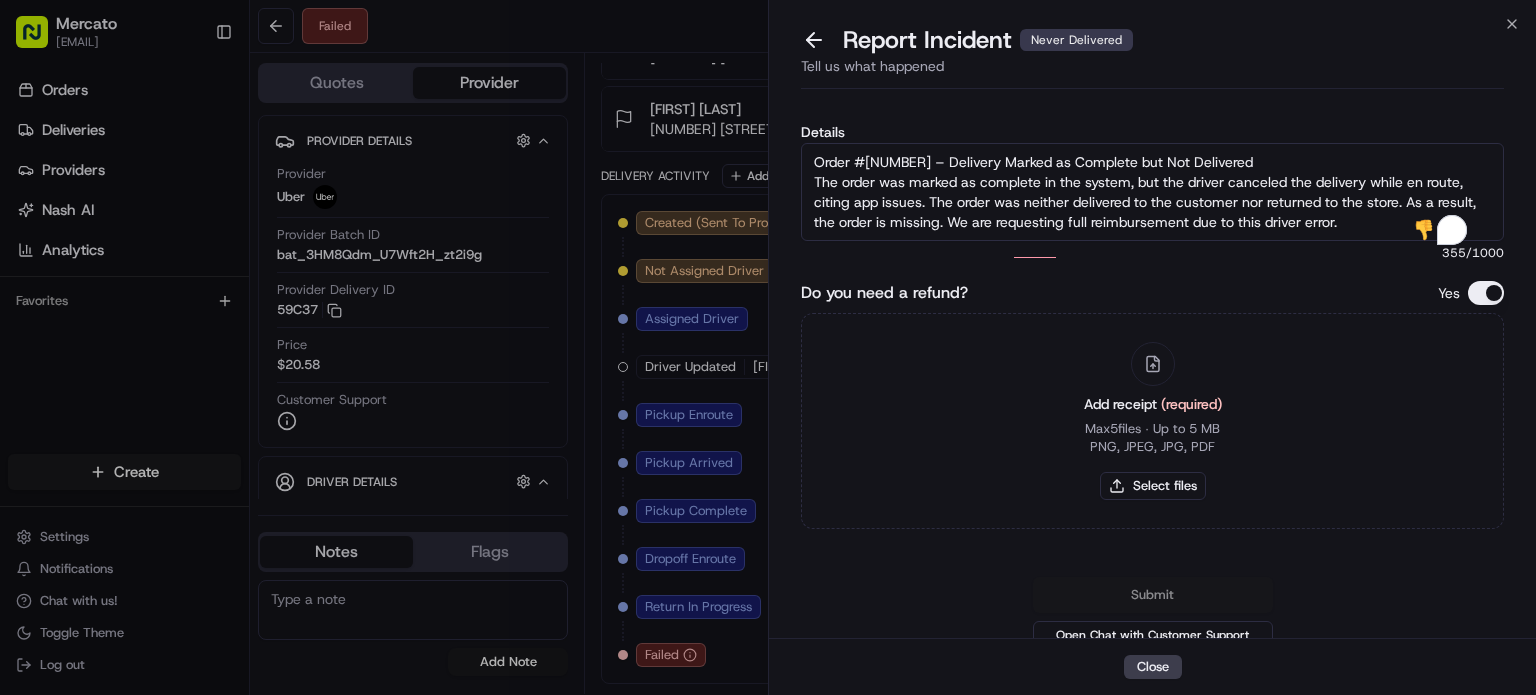 type 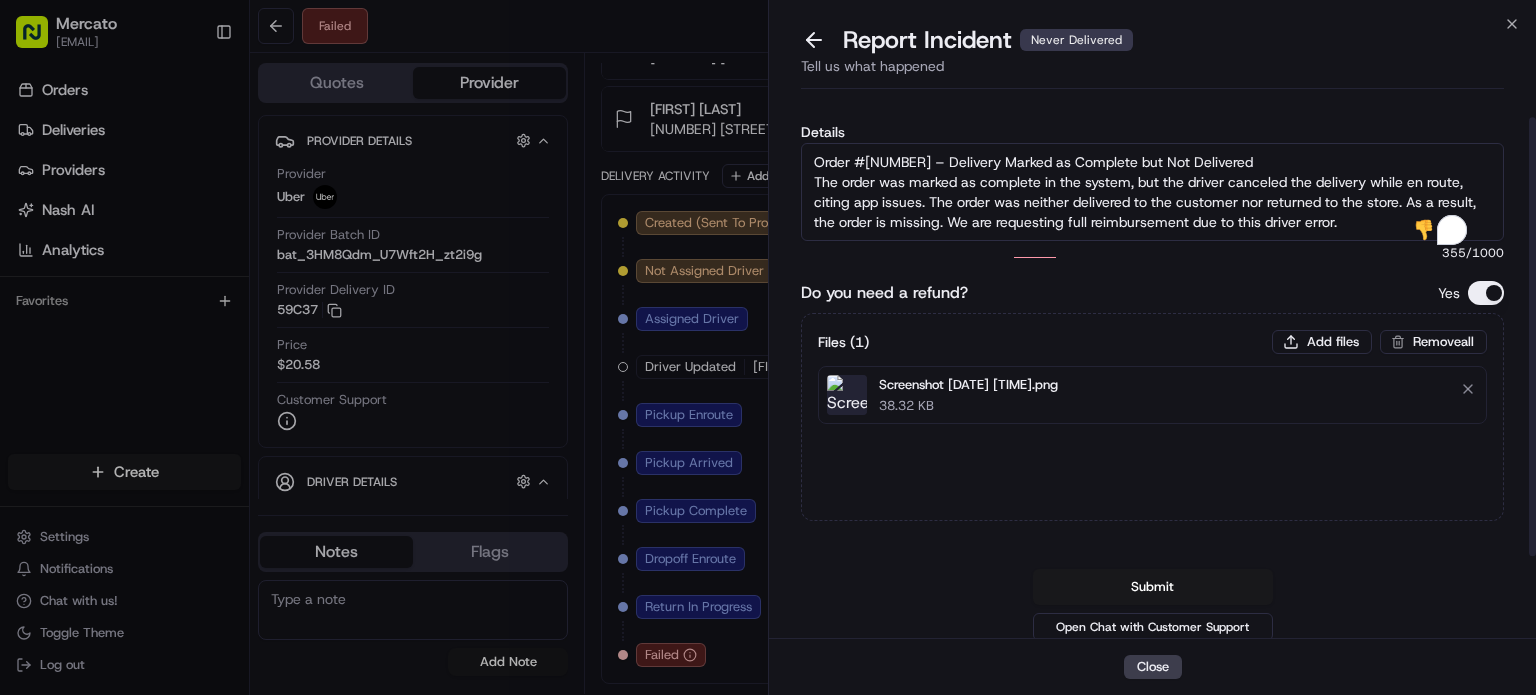 scroll, scrollTop: 97, scrollLeft: 0, axis: vertical 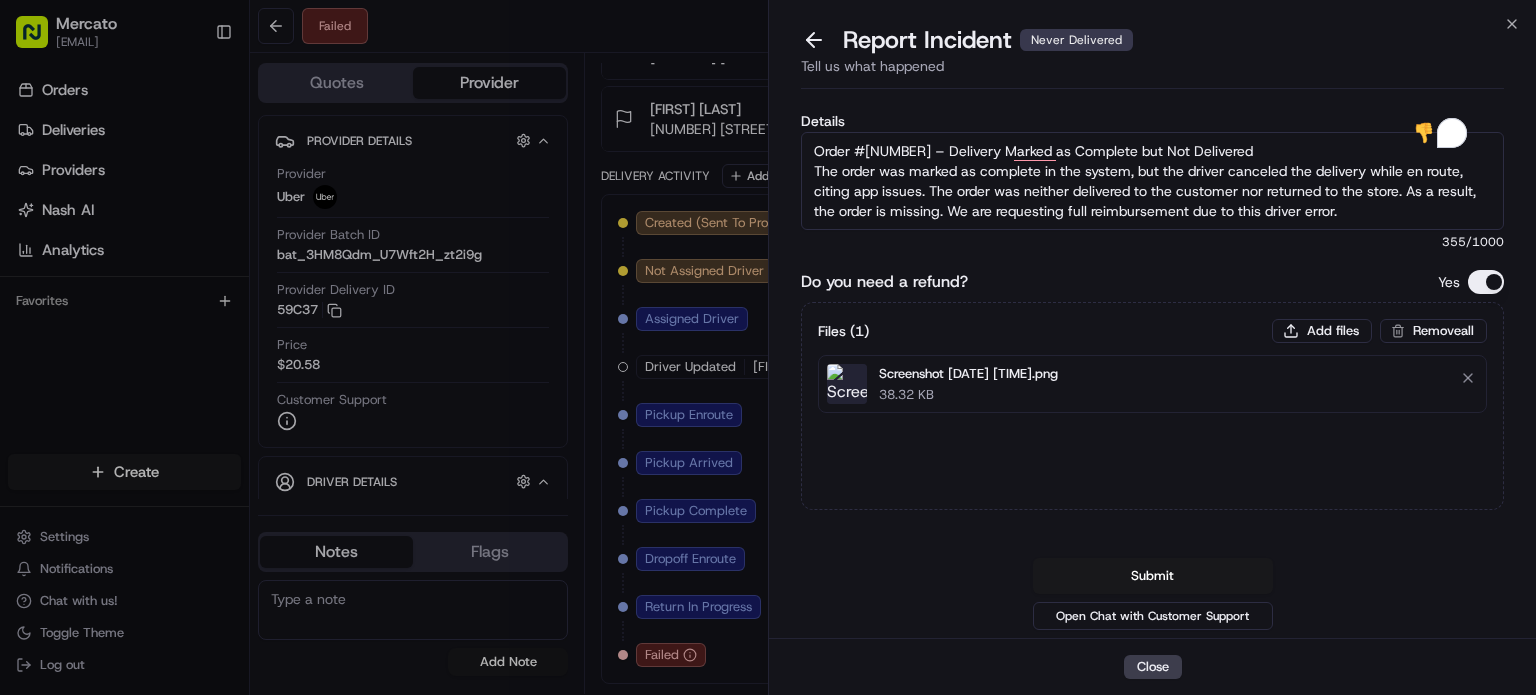 click on "Submit" at bounding box center [1153, 576] 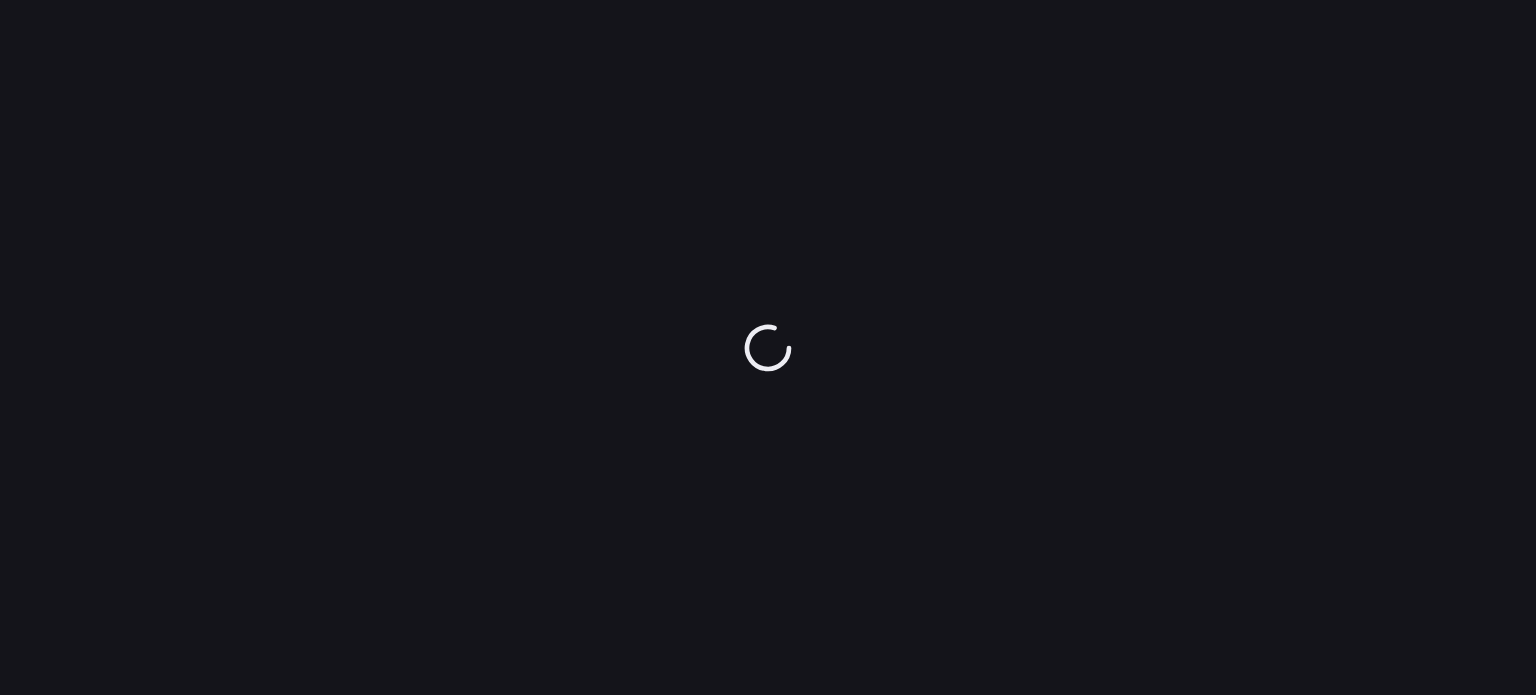 scroll, scrollTop: 0, scrollLeft: 0, axis: both 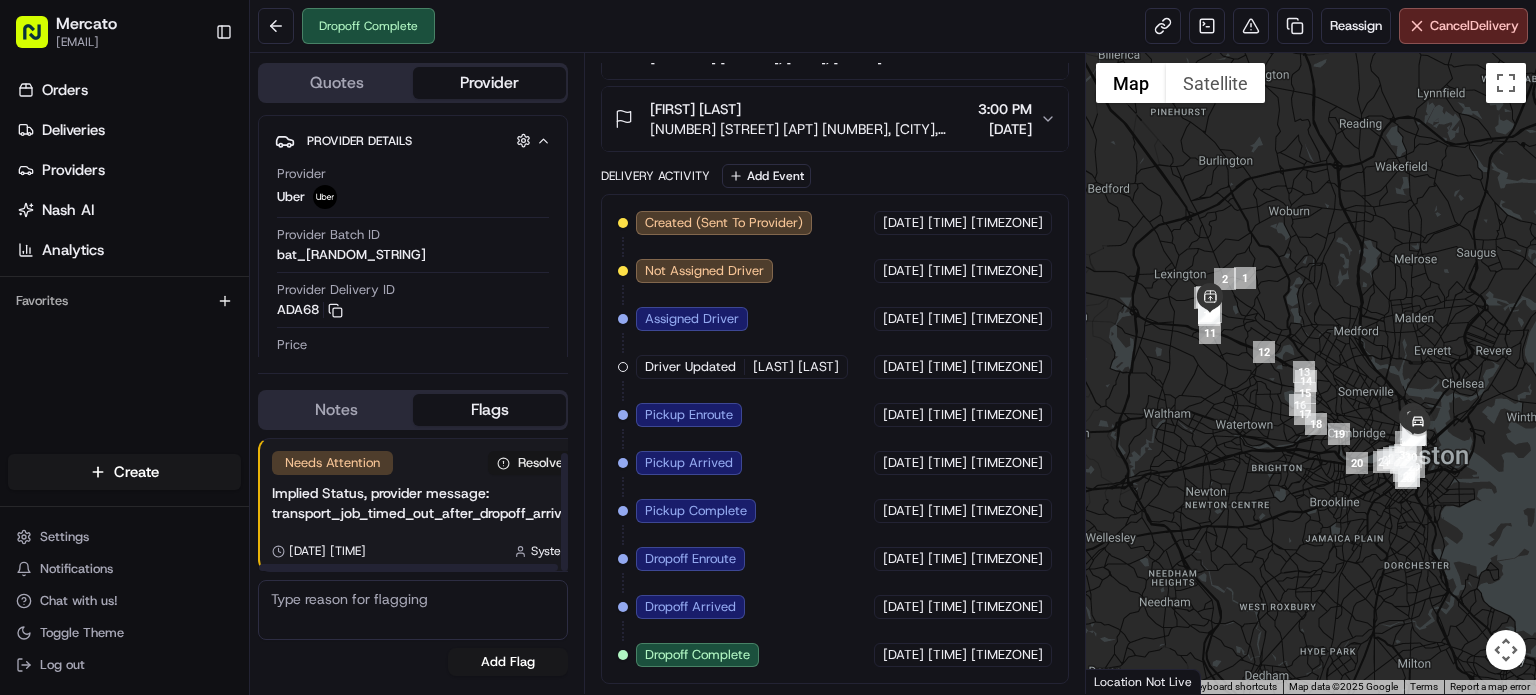 click on "Resolve" at bounding box center [530, 463] 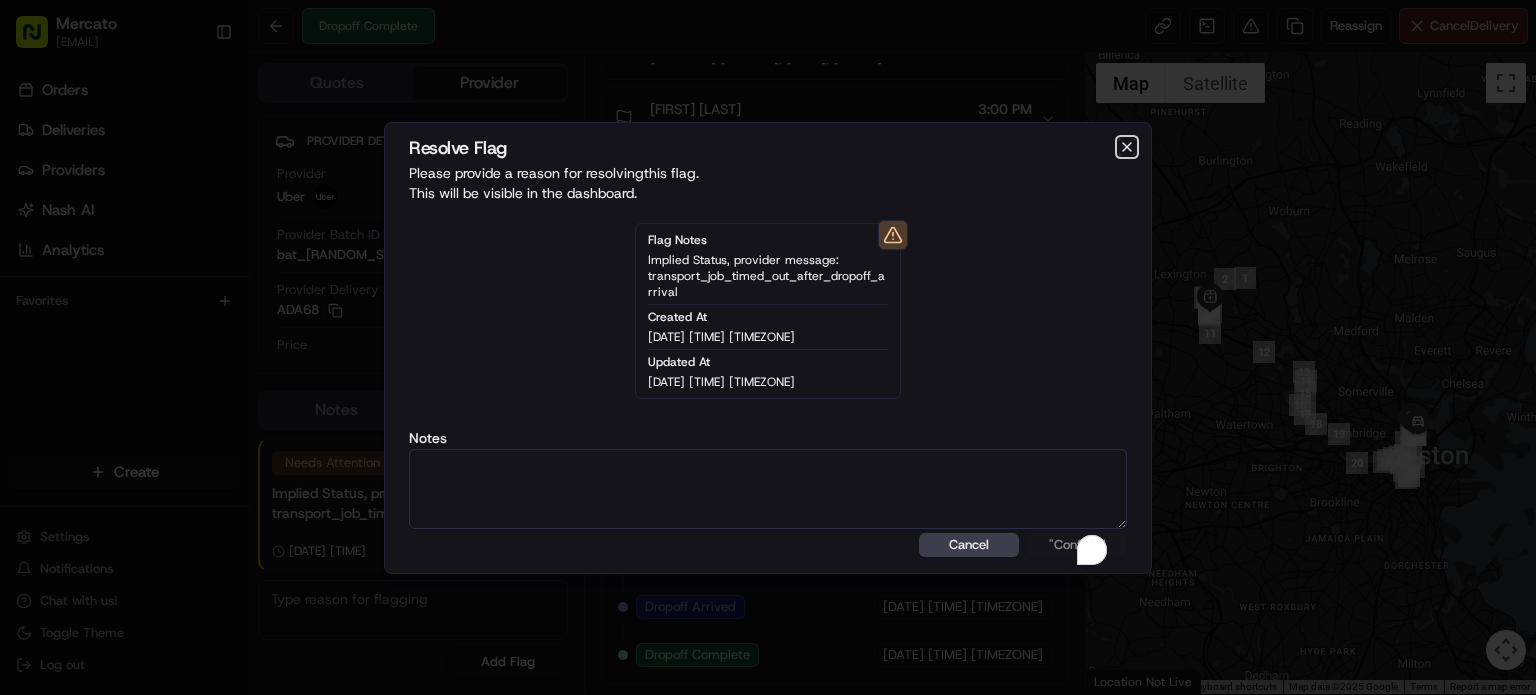click 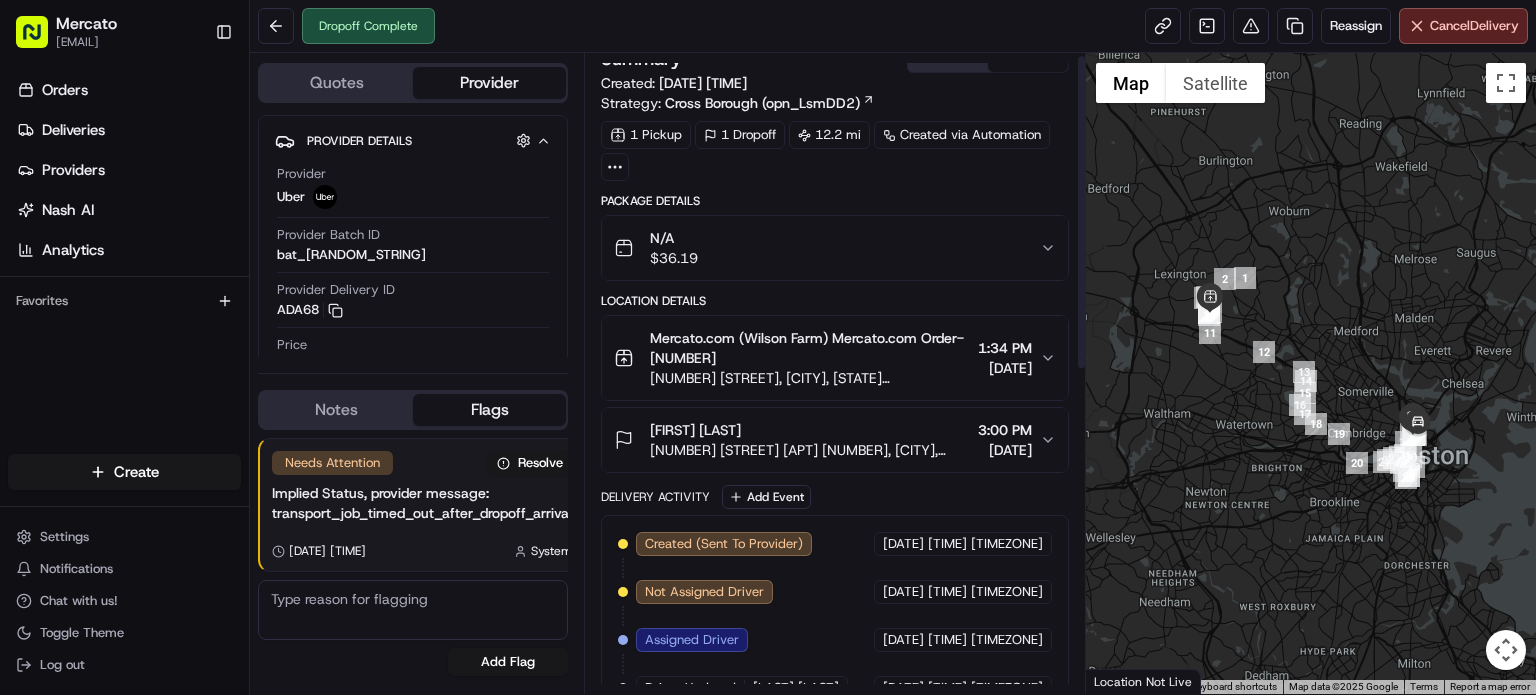scroll, scrollTop: 0, scrollLeft: 0, axis: both 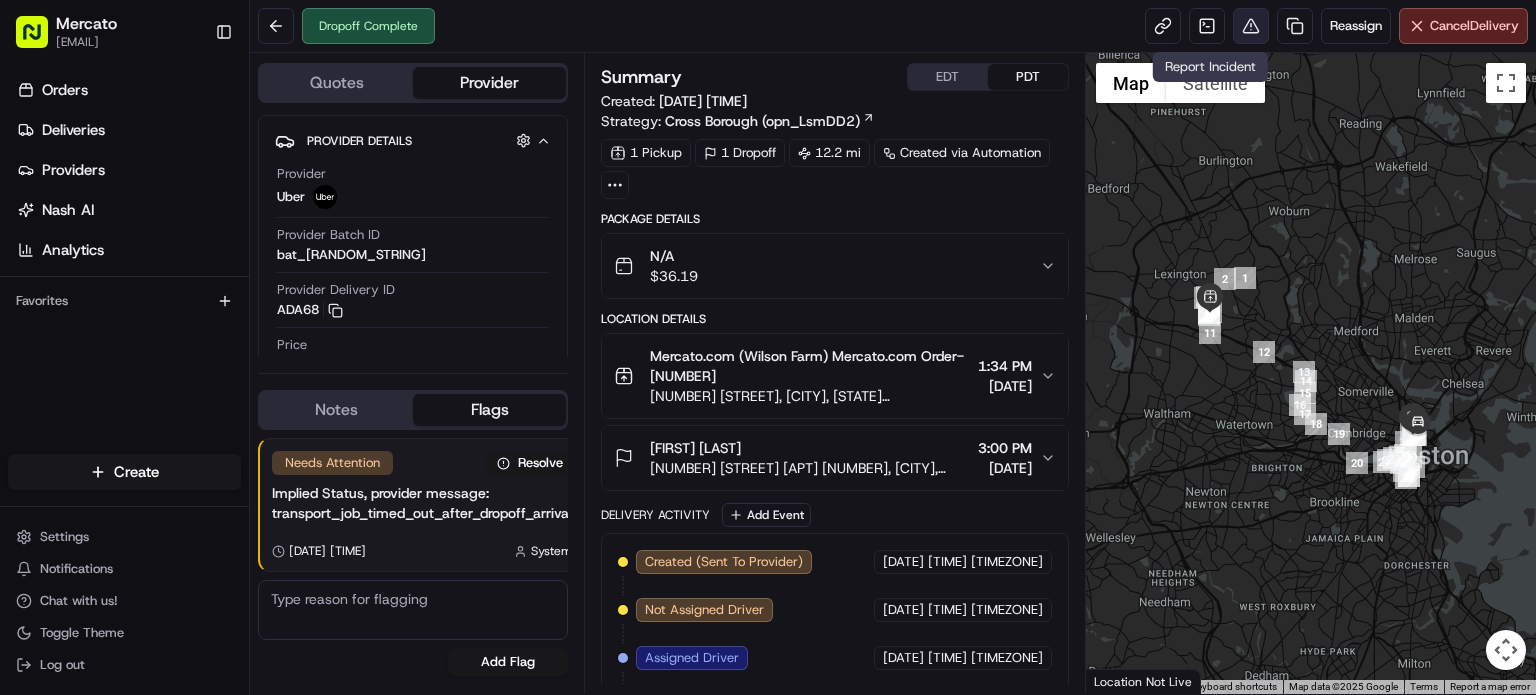 click at bounding box center [1251, 26] 